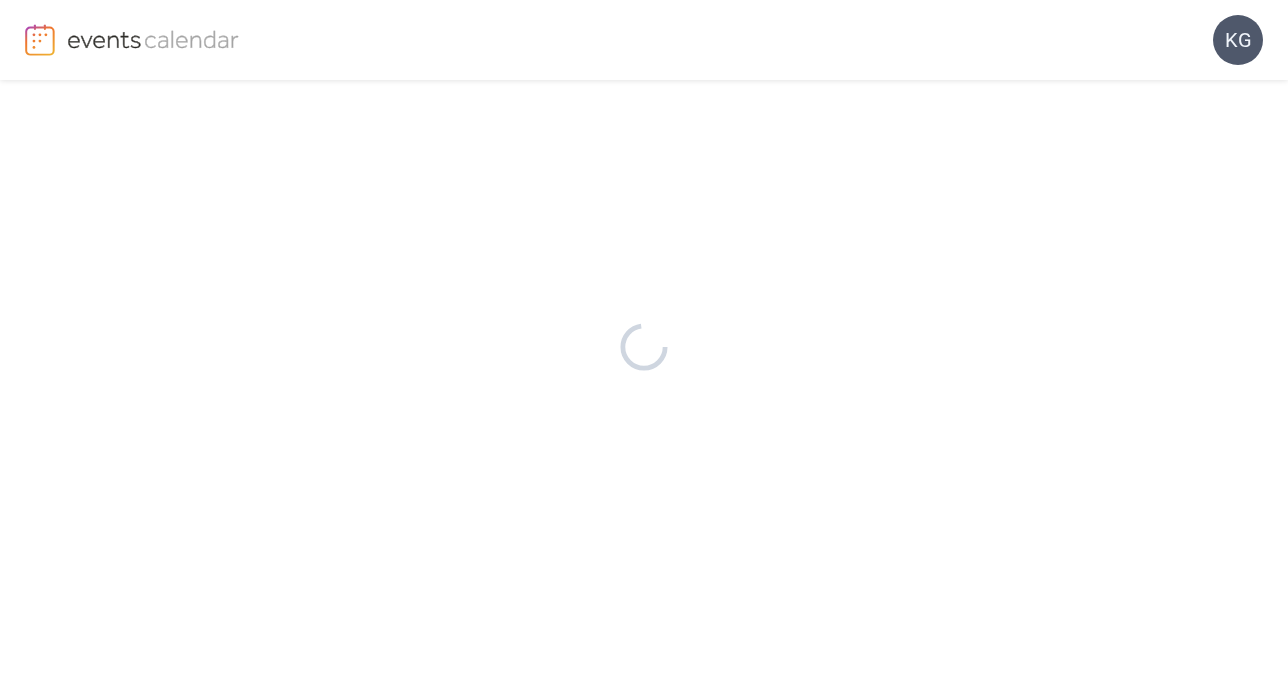 scroll, scrollTop: 0, scrollLeft: 0, axis: both 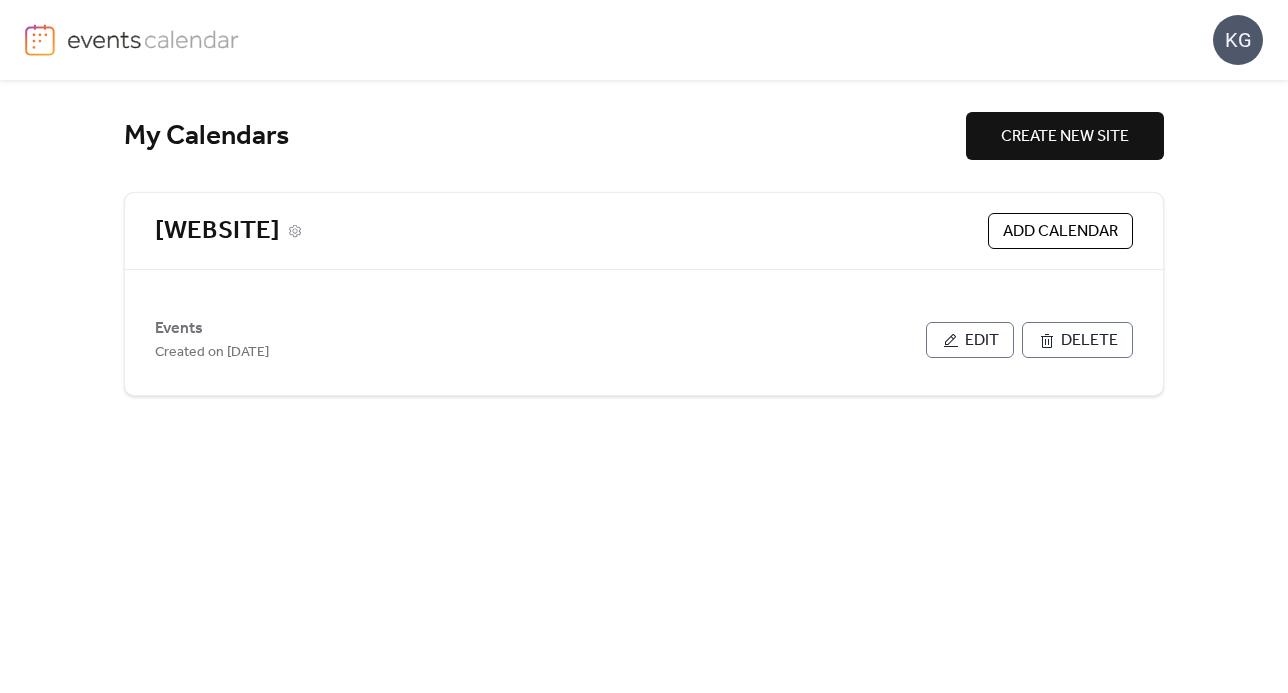 click on "[WEBSITE]" at bounding box center (217, 231) 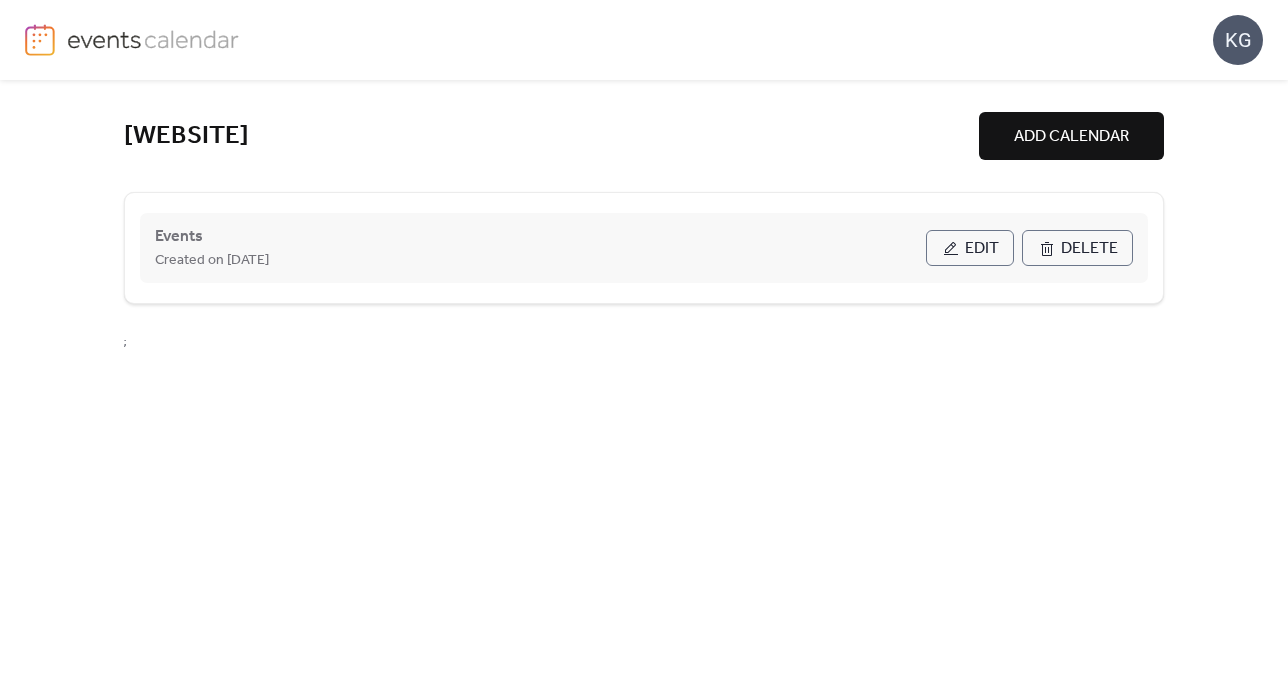 click on "Edit" at bounding box center (970, 248) 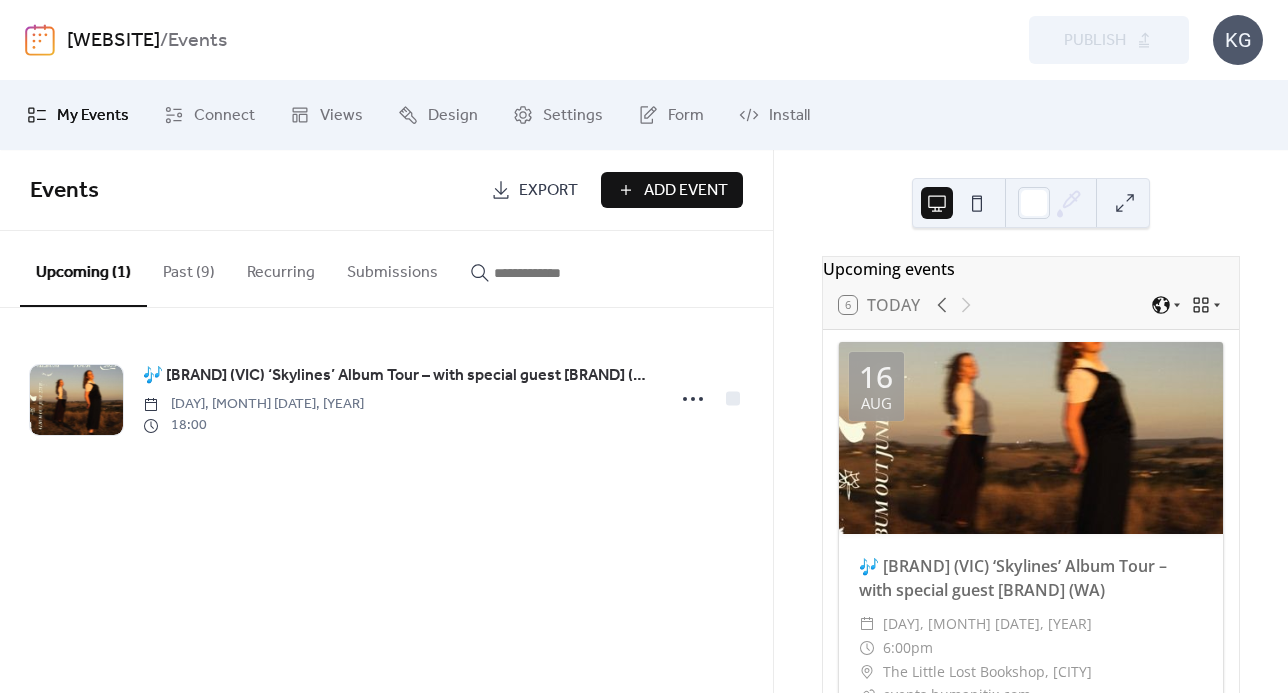 click on "Add Event" at bounding box center (686, 191) 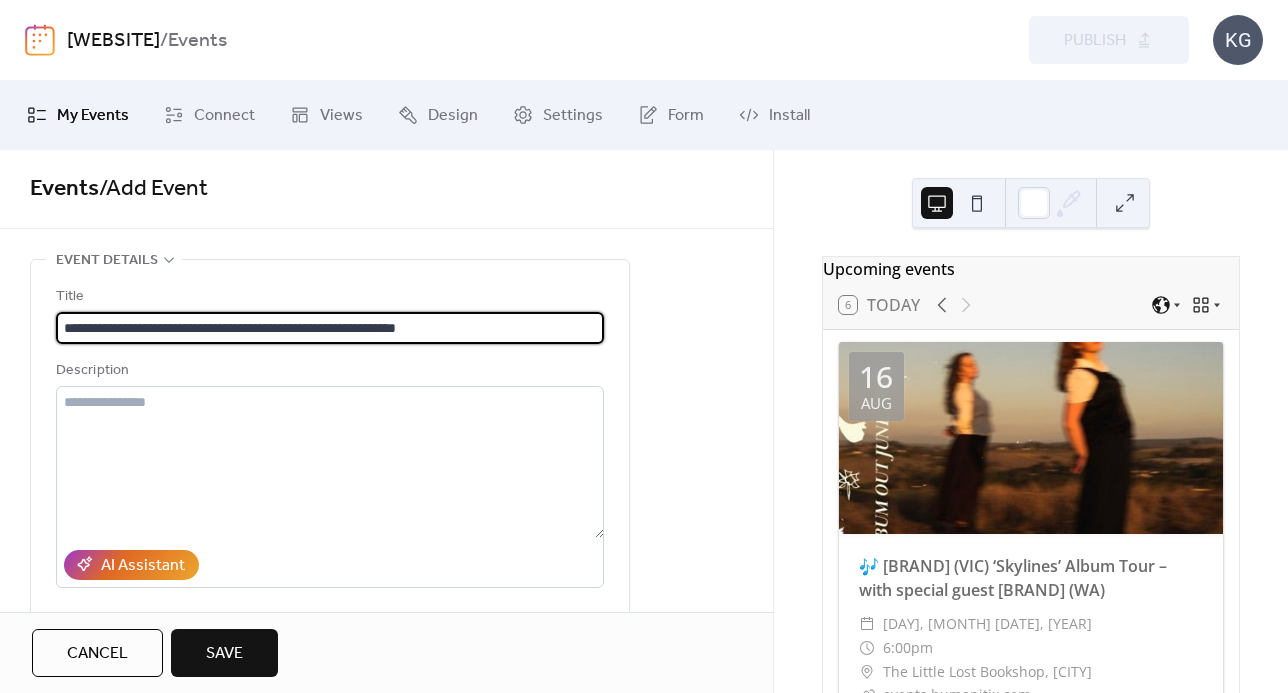 scroll, scrollTop: 6, scrollLeft: 0, axis: vertical 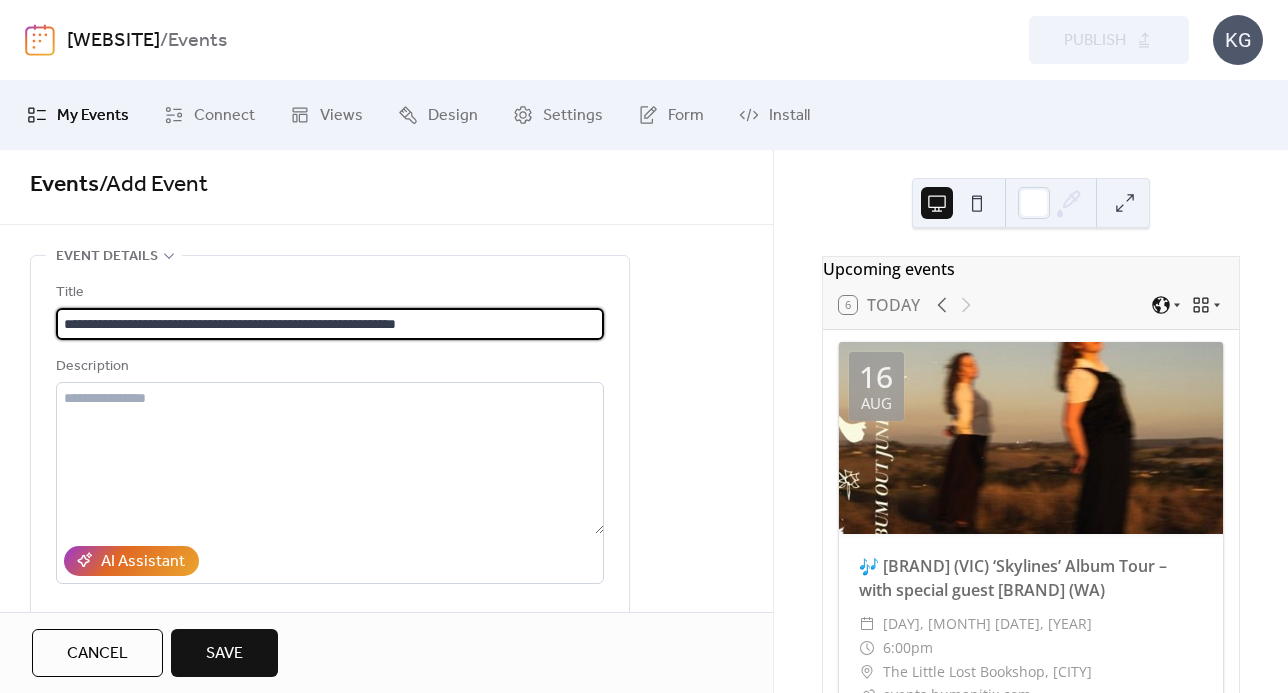 type on "**********" 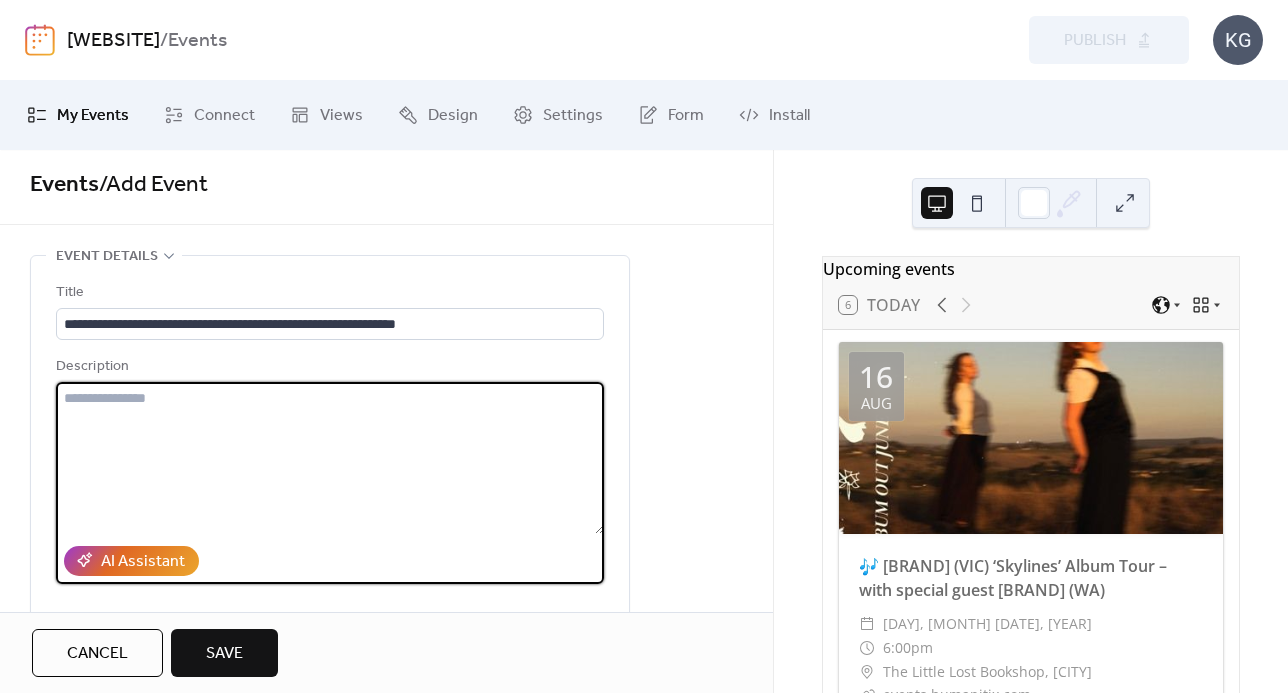 click at bounding box center [330, 458] 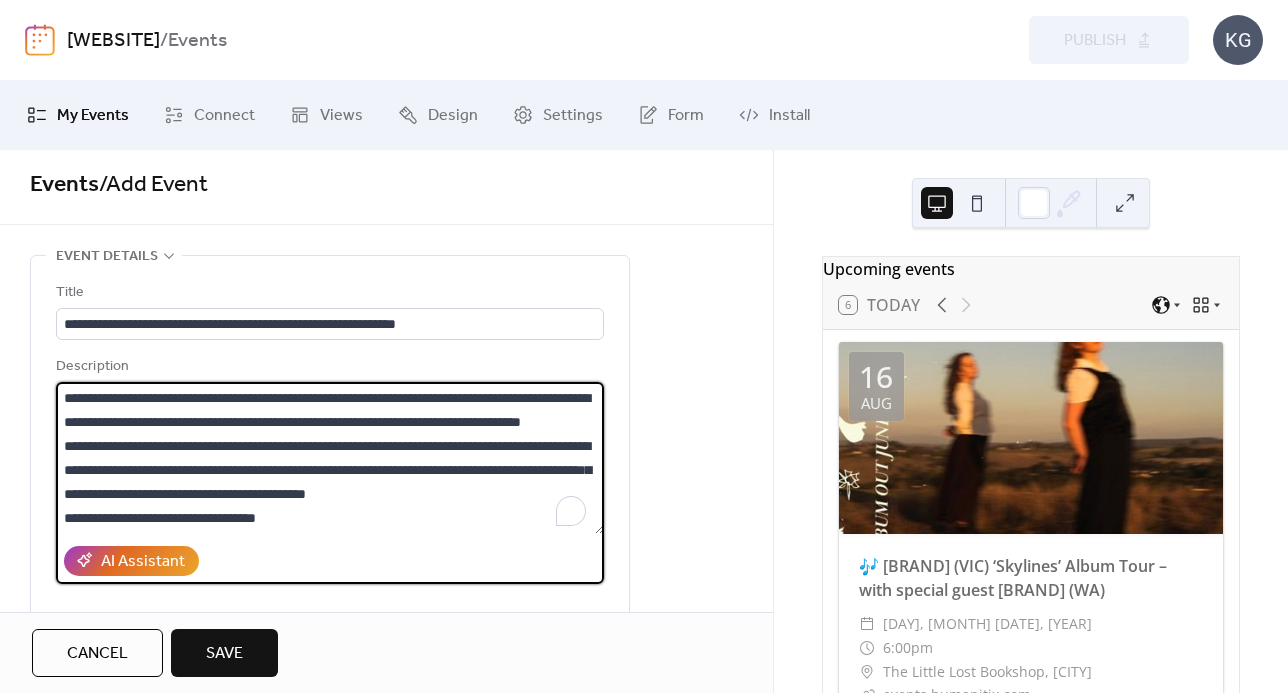scroll, scrollTop: 93, scrollLeft: 0, axis: vertical 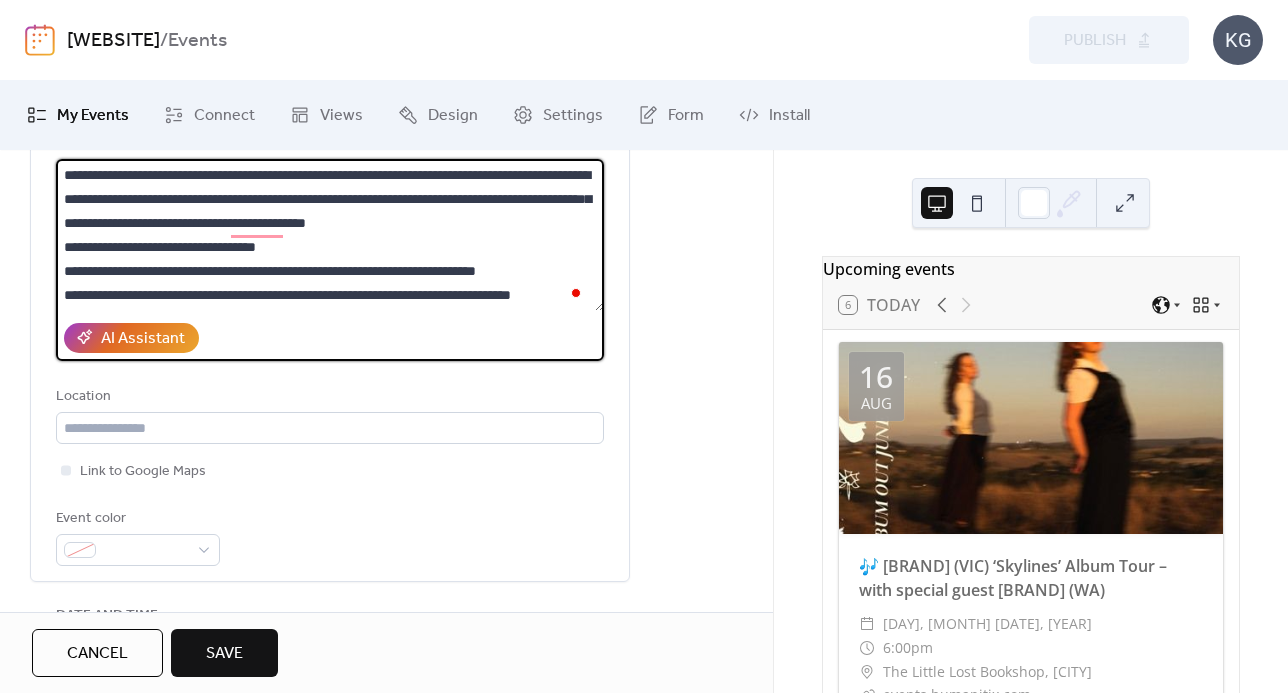type on "**********" 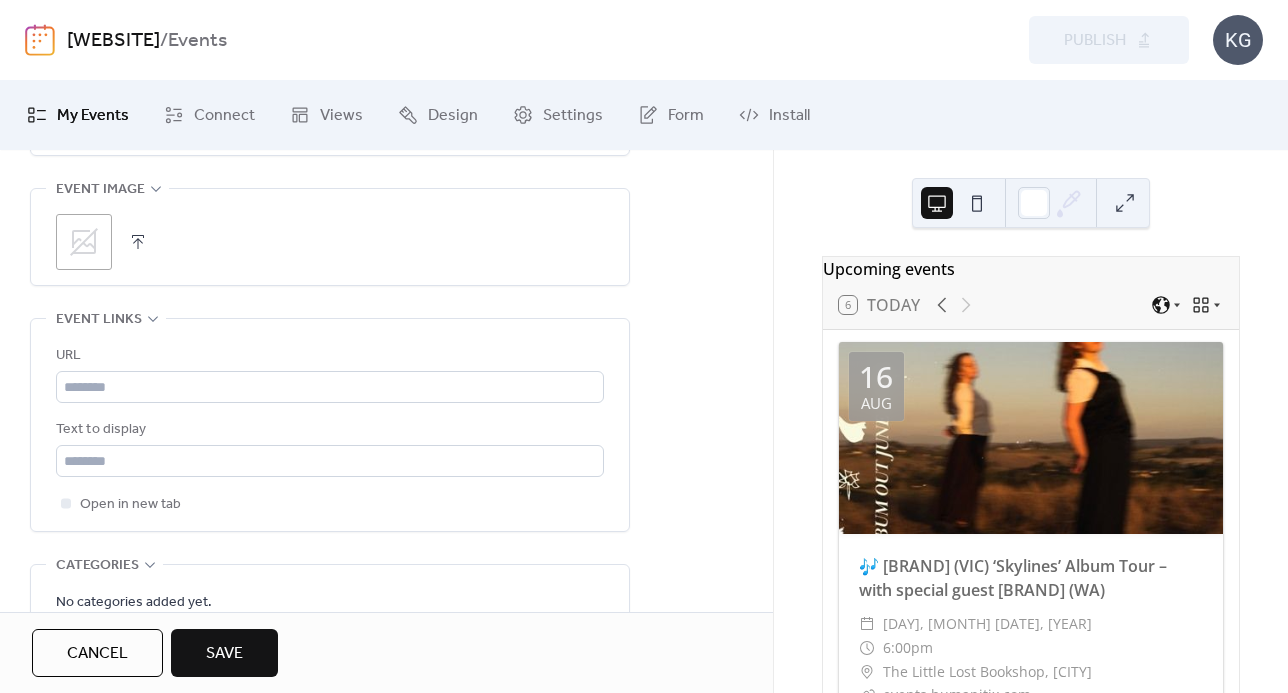 scroll, scrollTop: 1076, scrollLeft: 0, axis: vertical 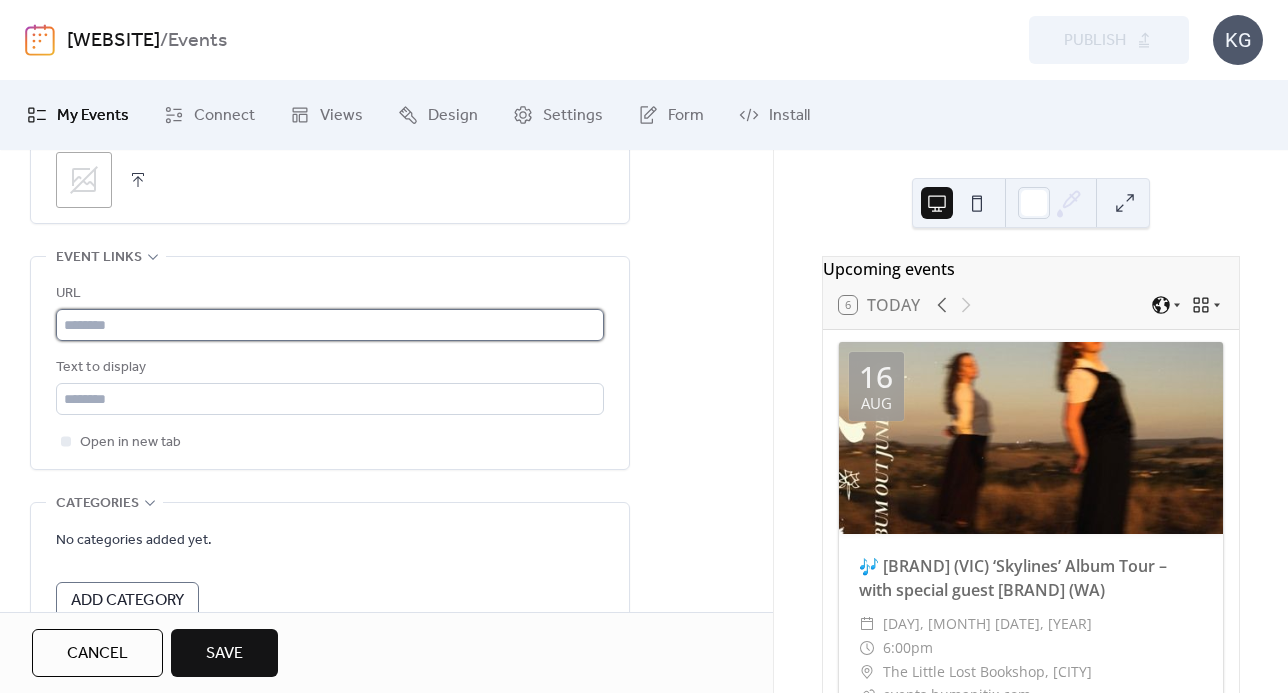 click at bounding box center (330, 325) 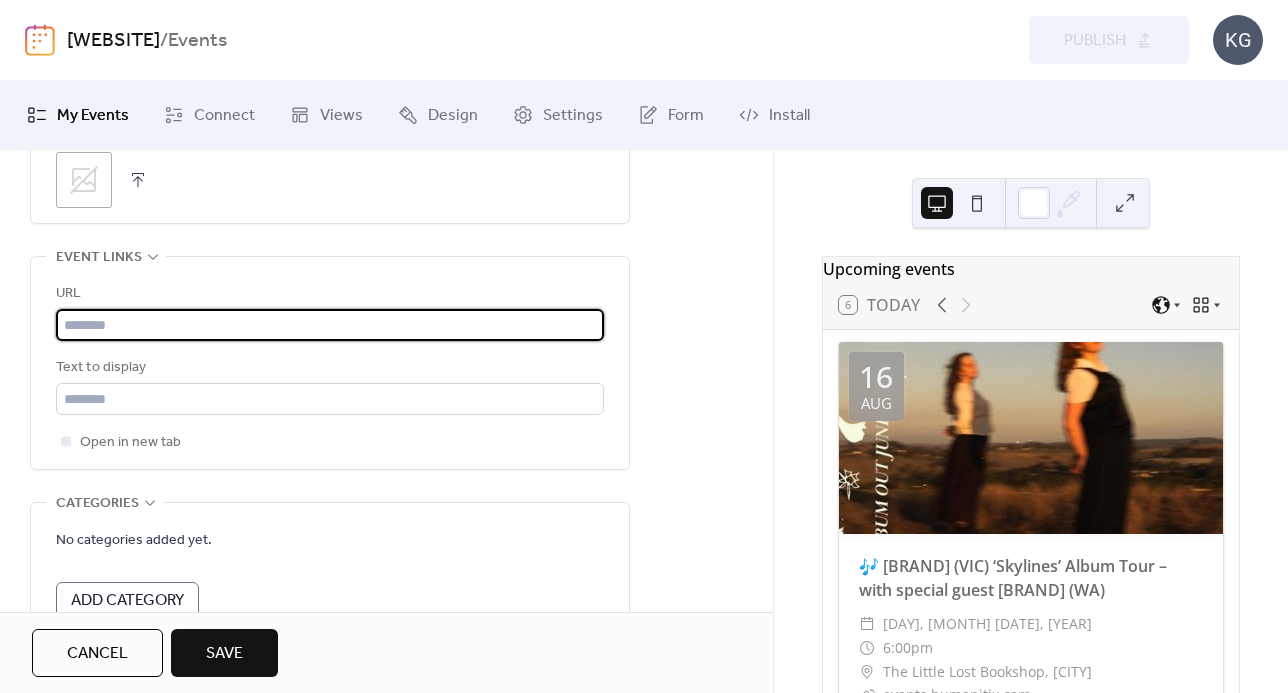 paste on "**********" 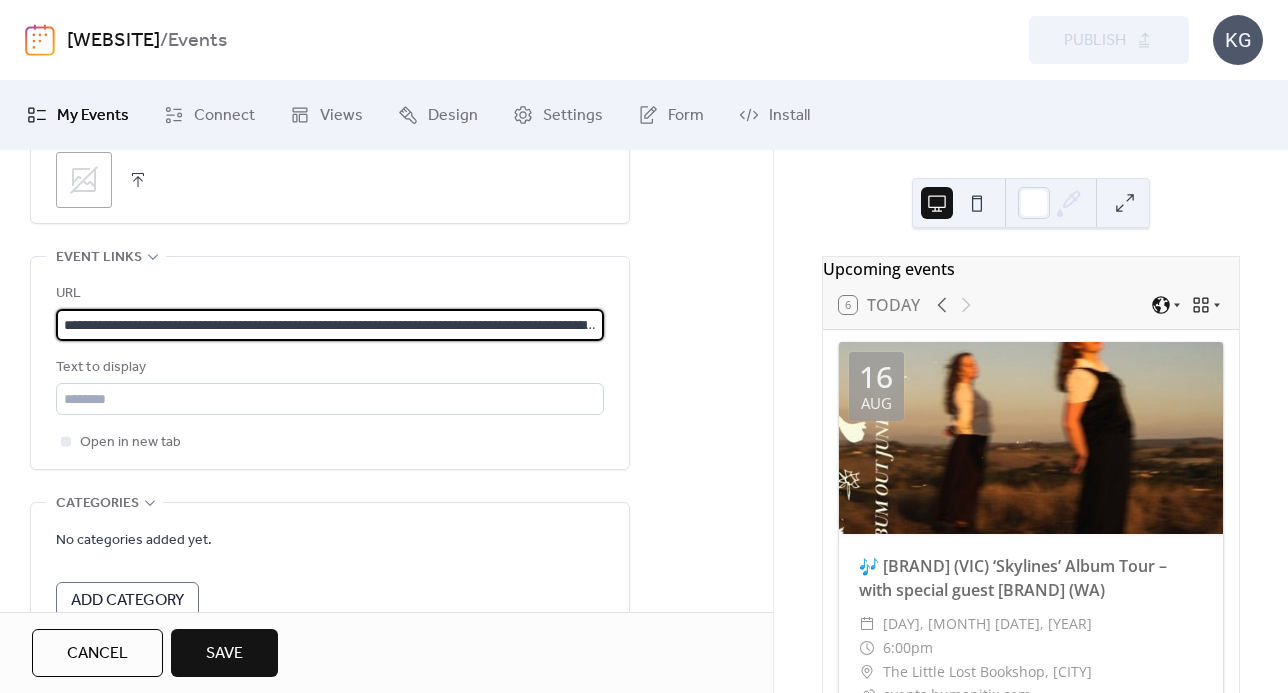 scroll, scrollTop: 0, scrollLeft: 330, axis: horizontal 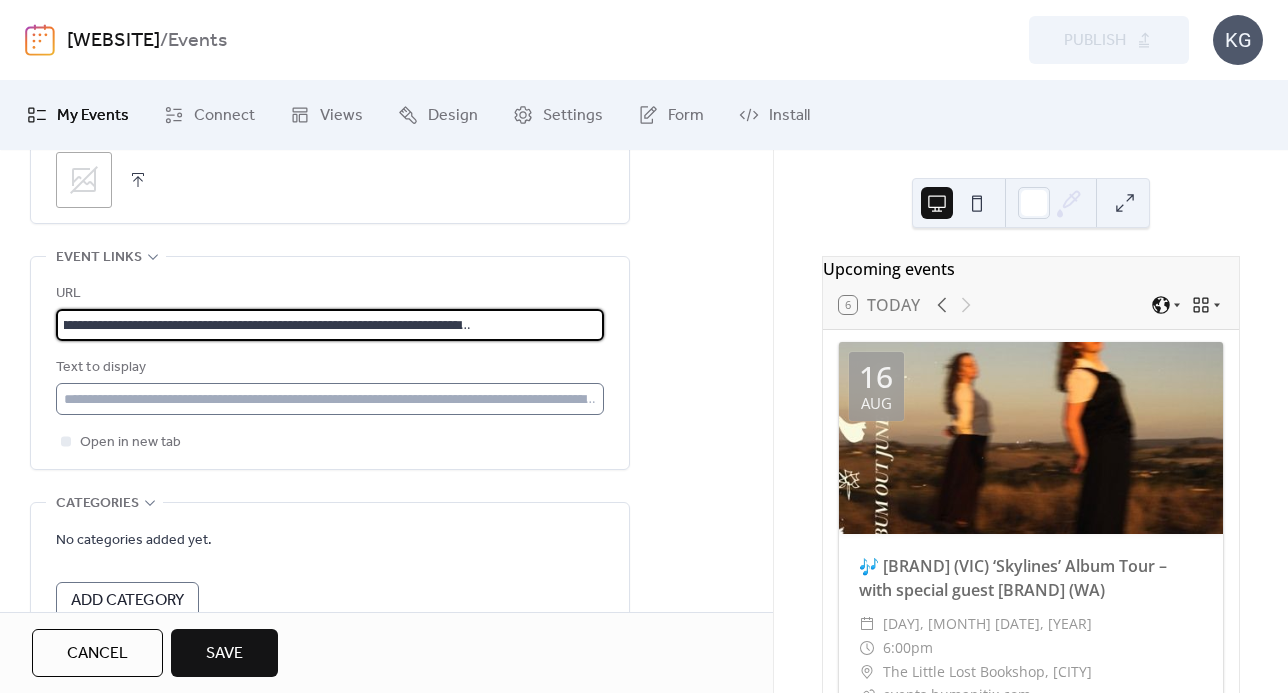 type on "**********" 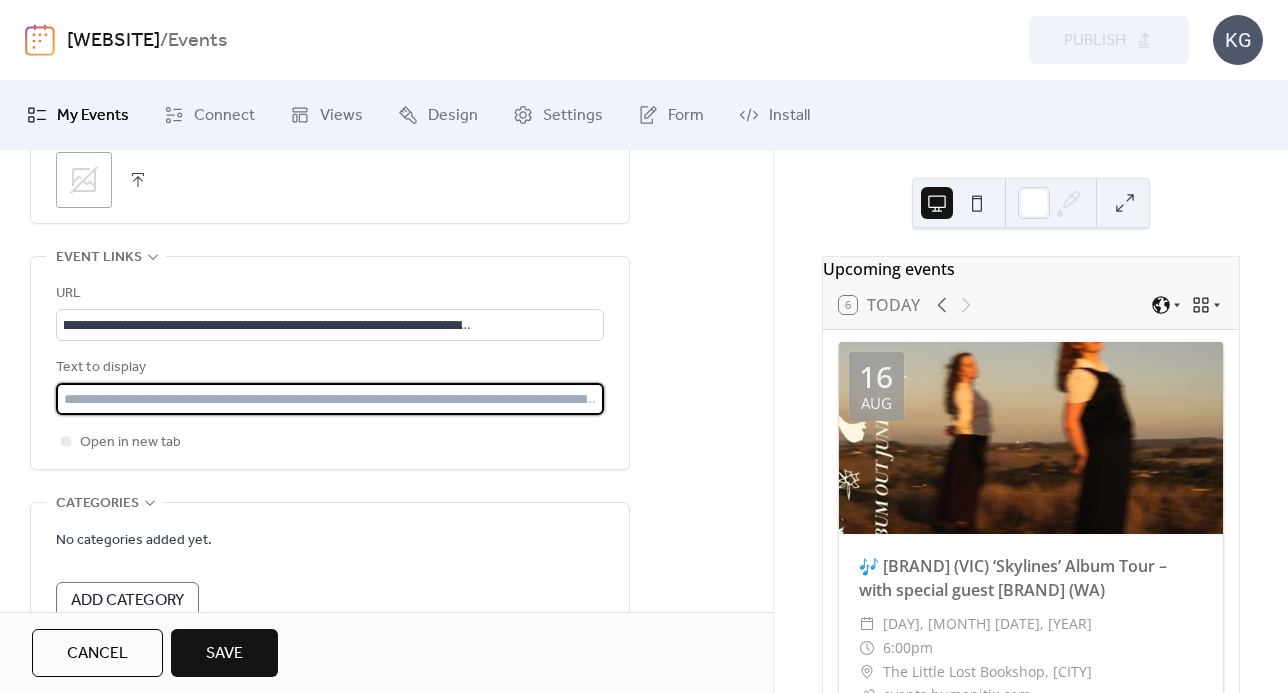 click at bounding box center [330, 399] 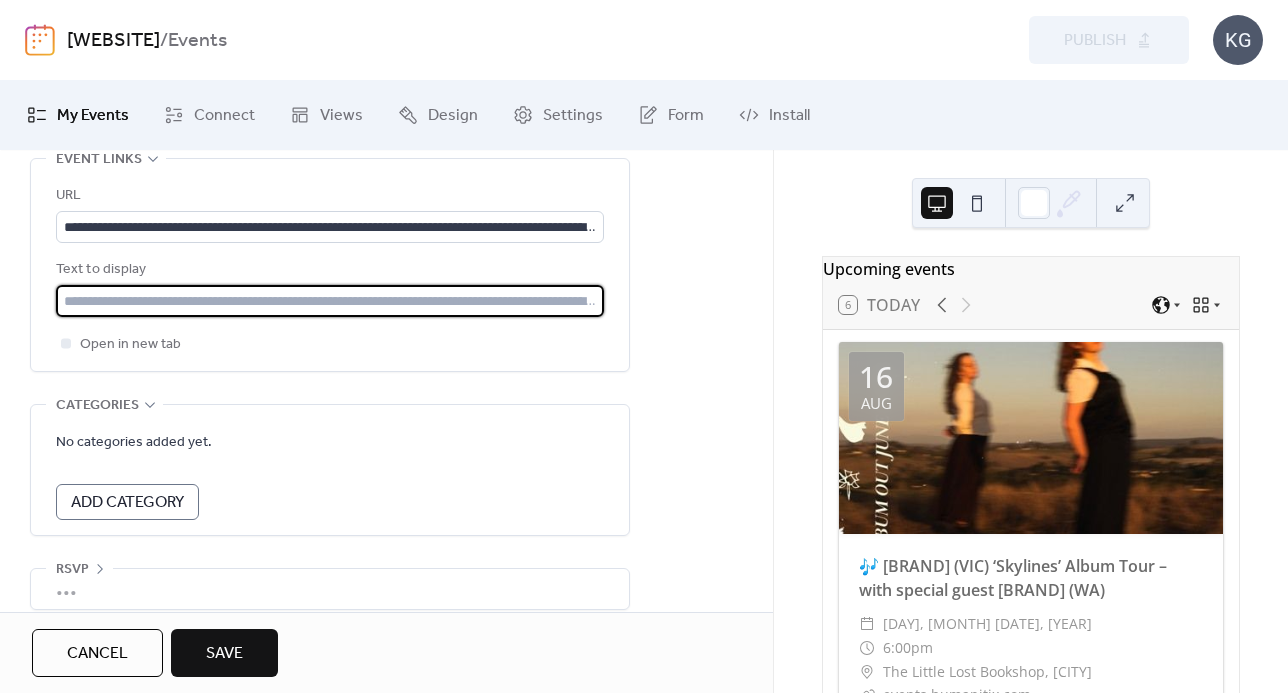 scroll, scrollTop: 1196, scrollLeft: 0, axis: vertical 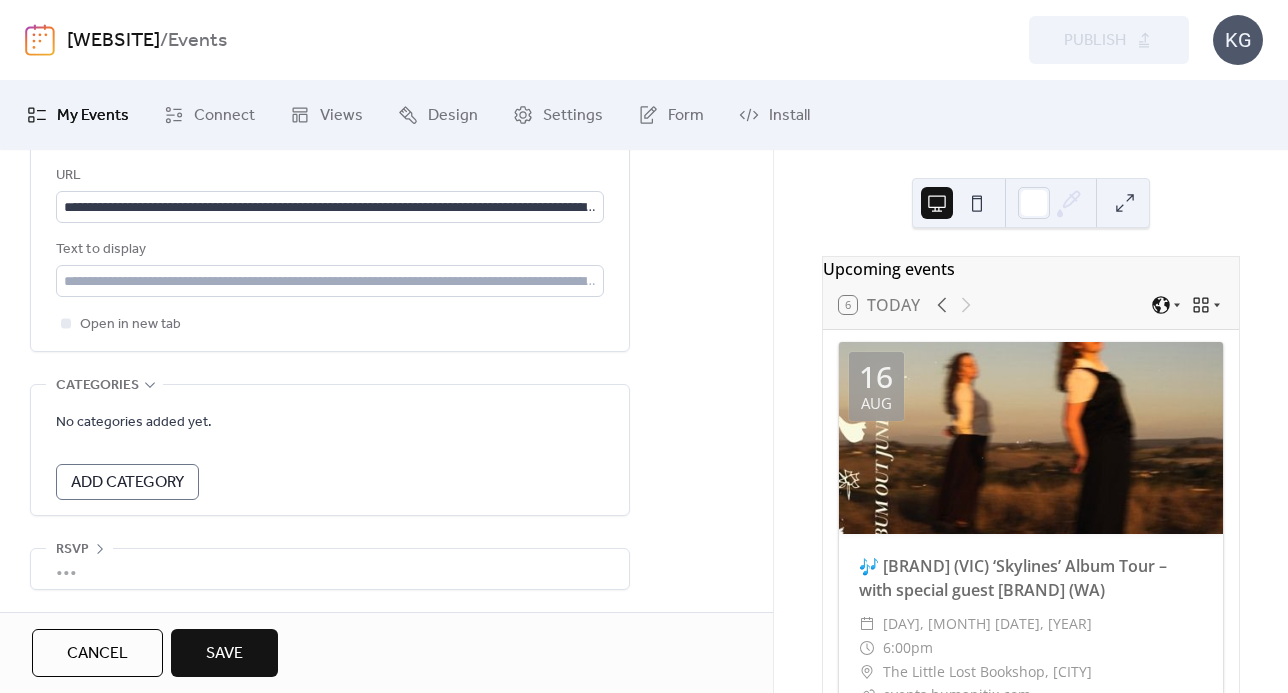 click on "Add Category" at bounding box center (127, 483) 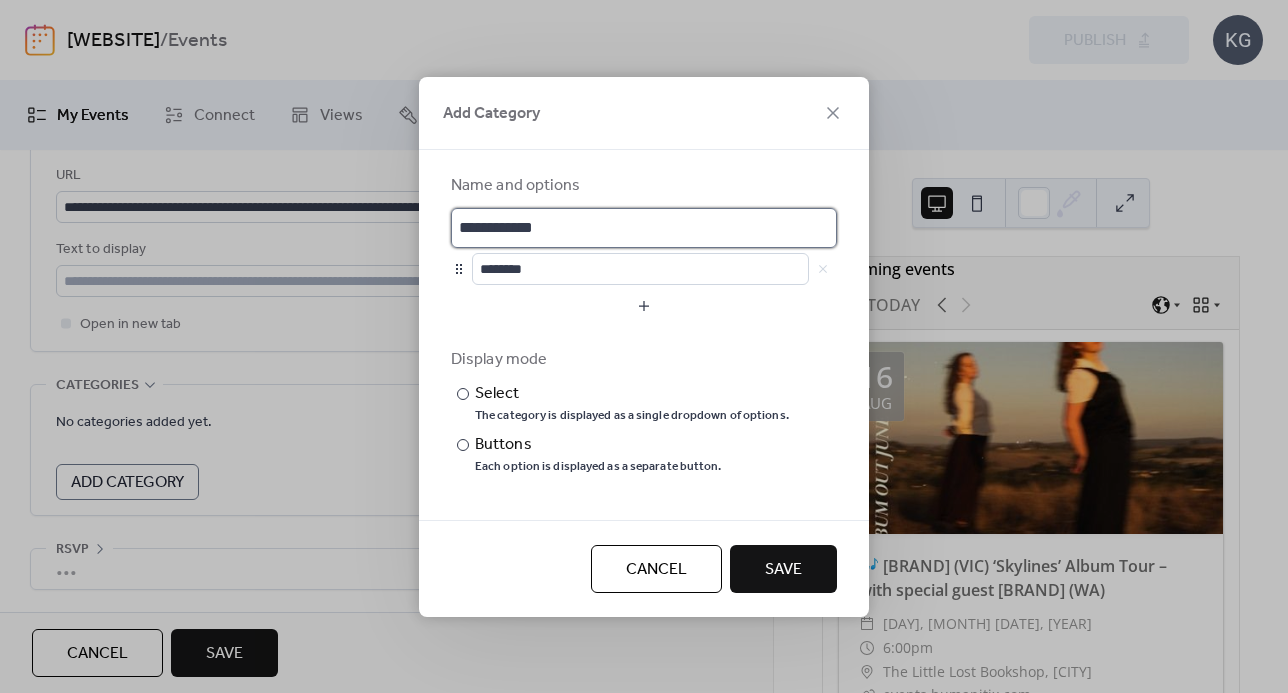 click on "**********" at bounding box center (644, 228) 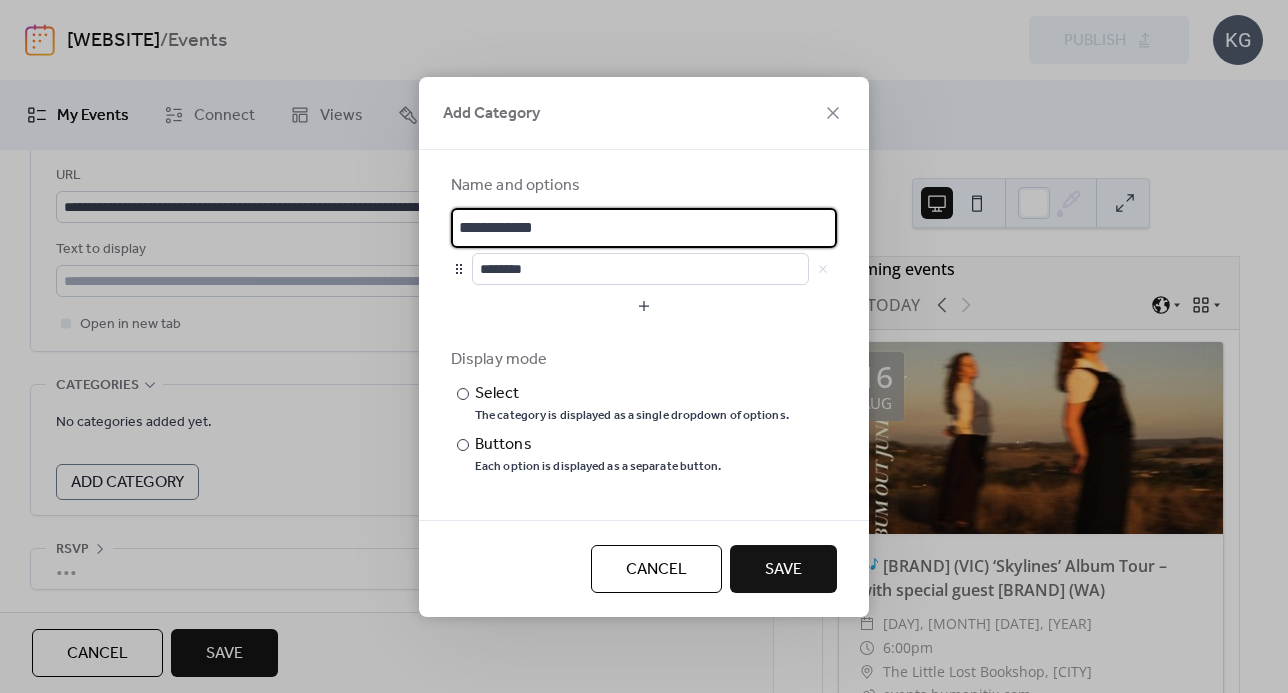 click on "**********" at bounding box center [644, 228] 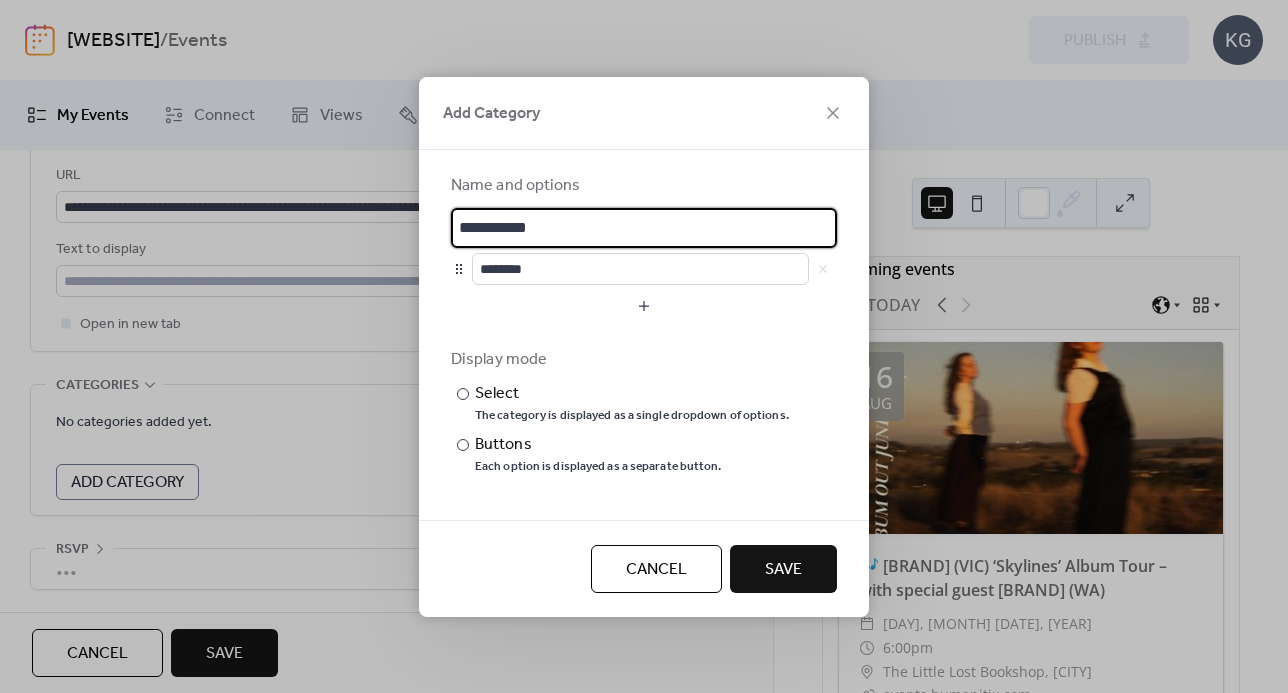 type on "**********" 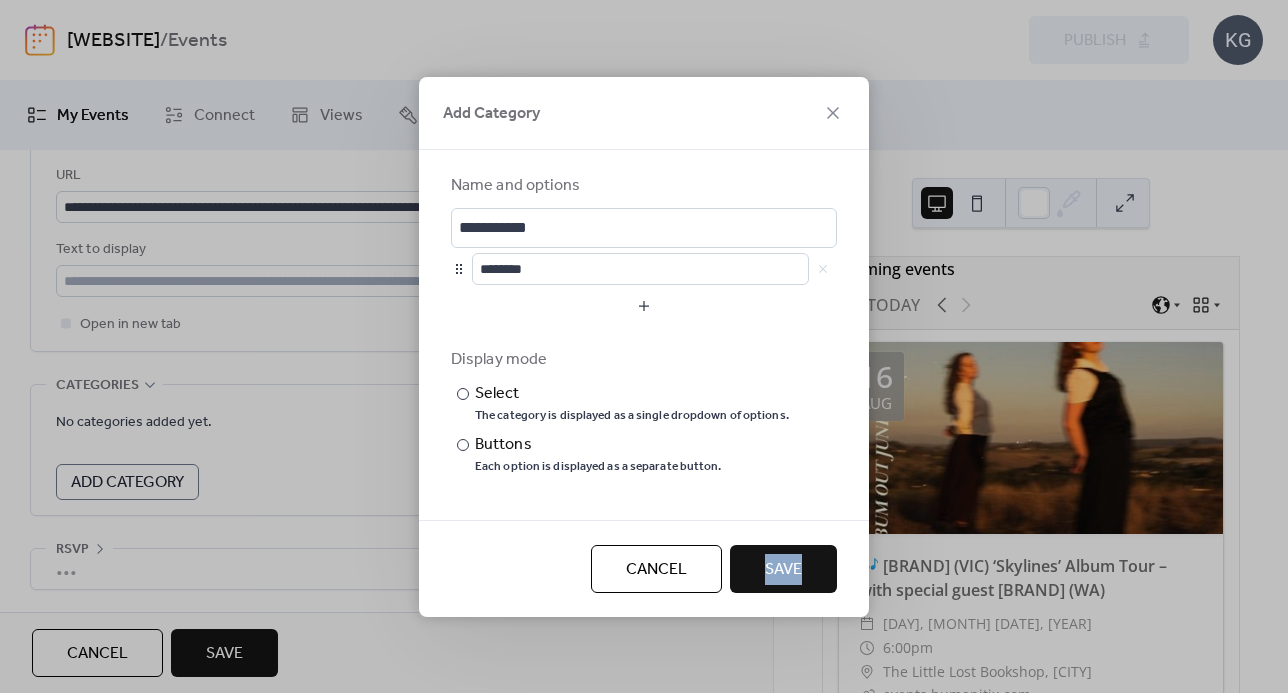 click on "Save" at bounding box center (783, 570) 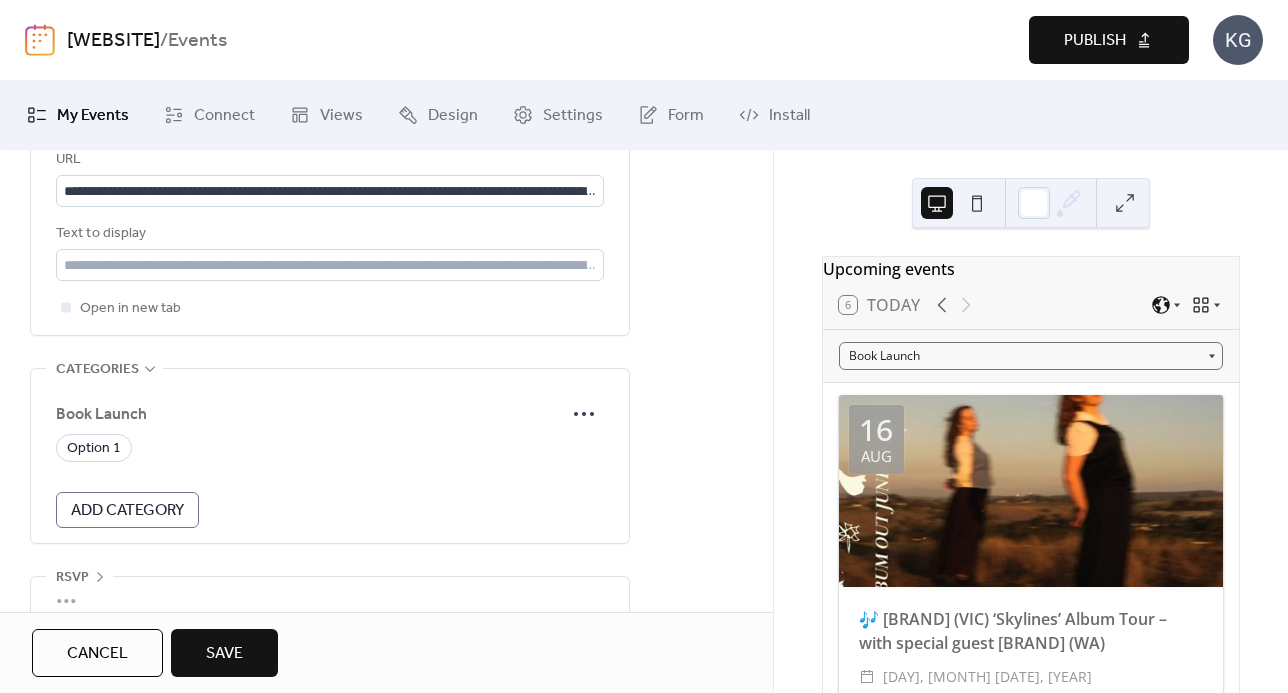 scroll, scrollTop: 1212, scrollLeft: 0, axis: vertical 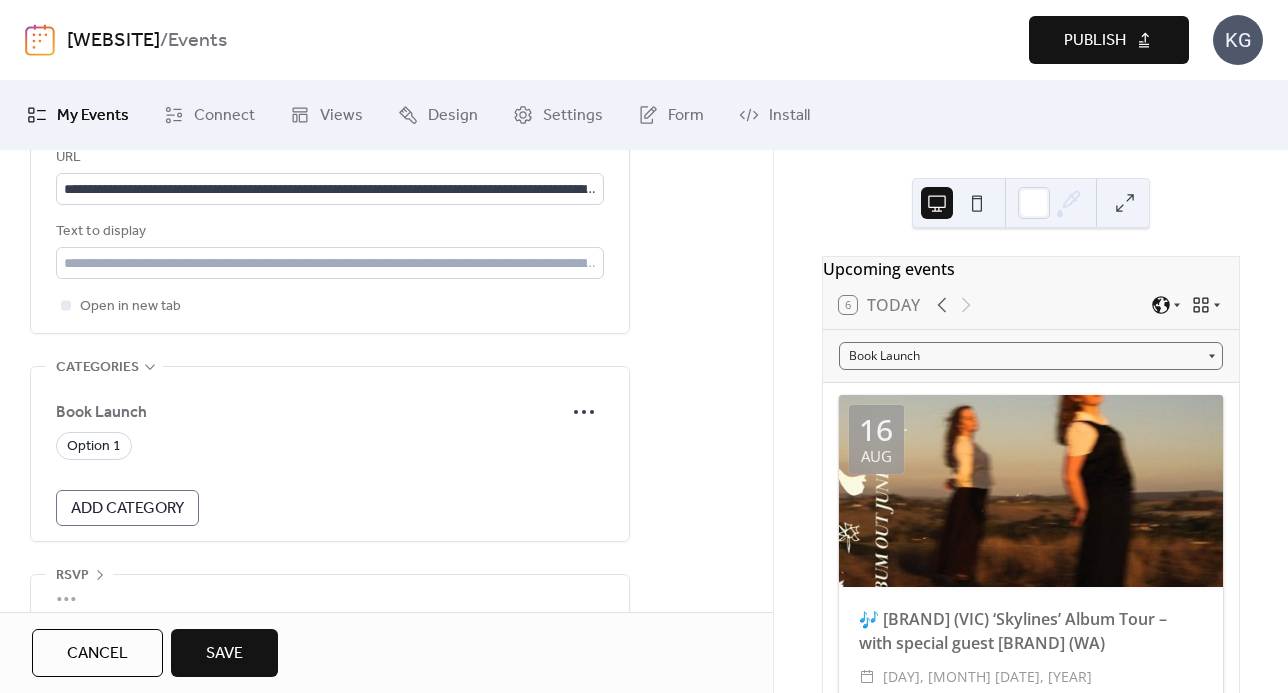 click on "Add Category" at bounding box center (127, 509) 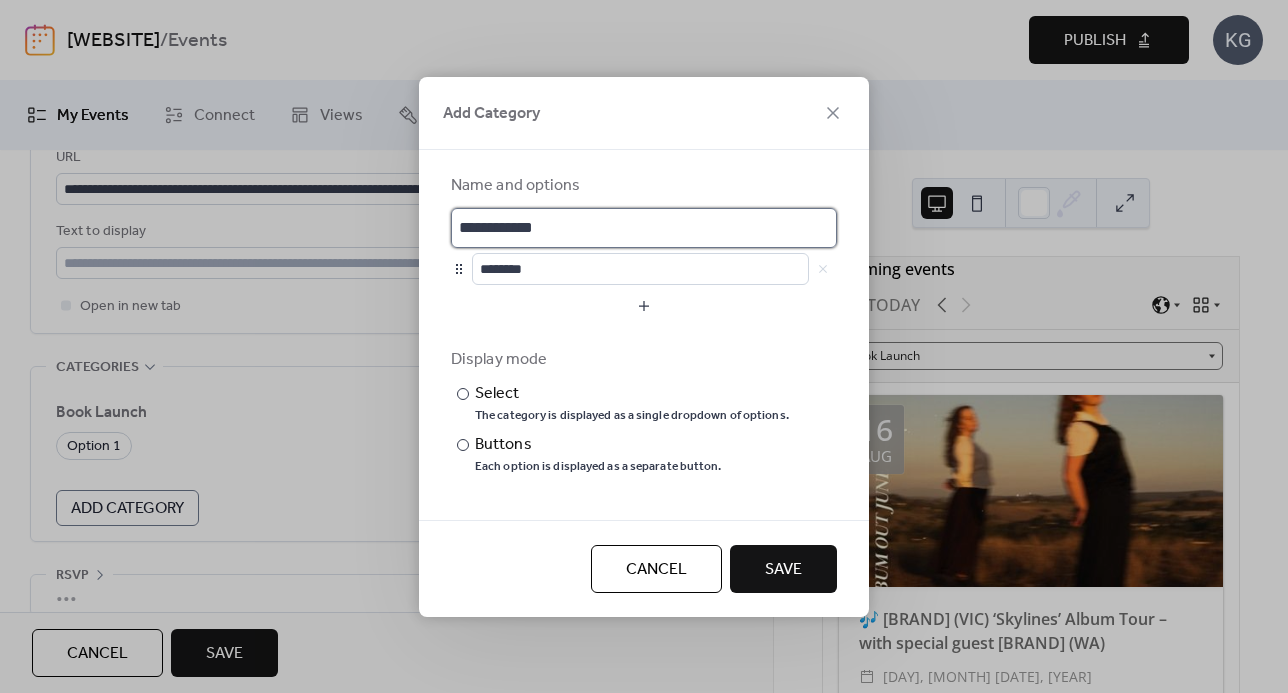 click on "**********" at bounding box center [644, 228] 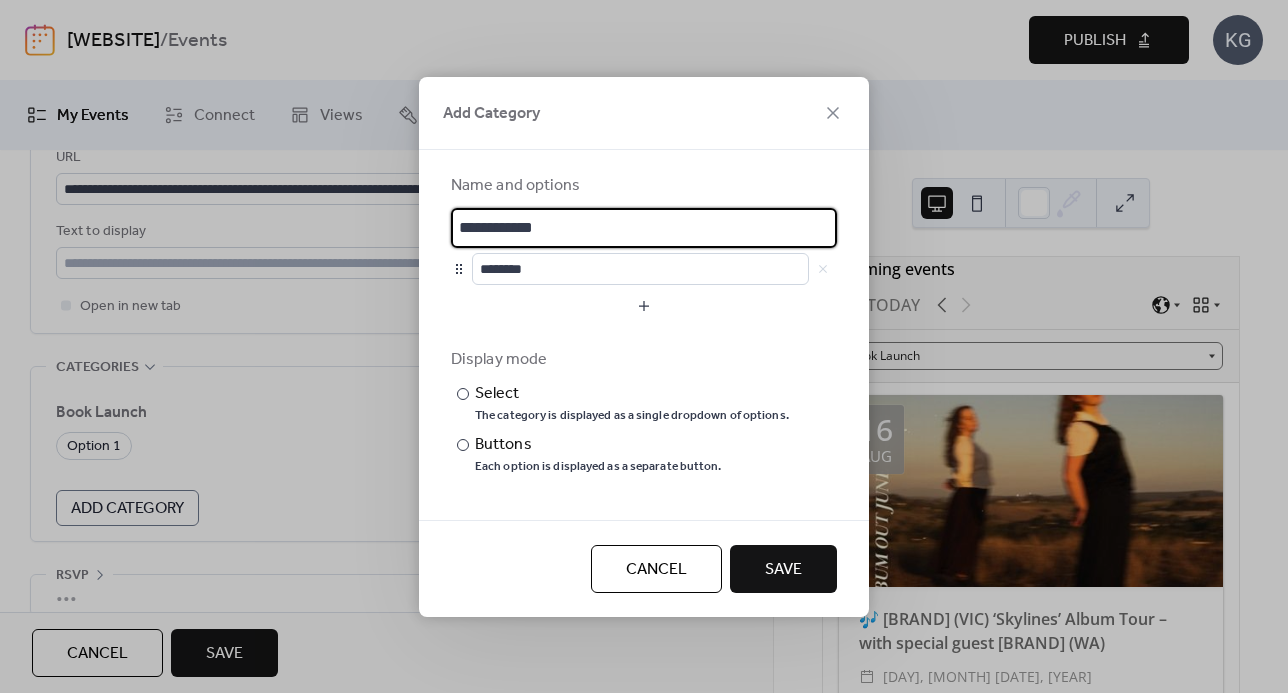 click on "**********" at bounding box center [644, 228] 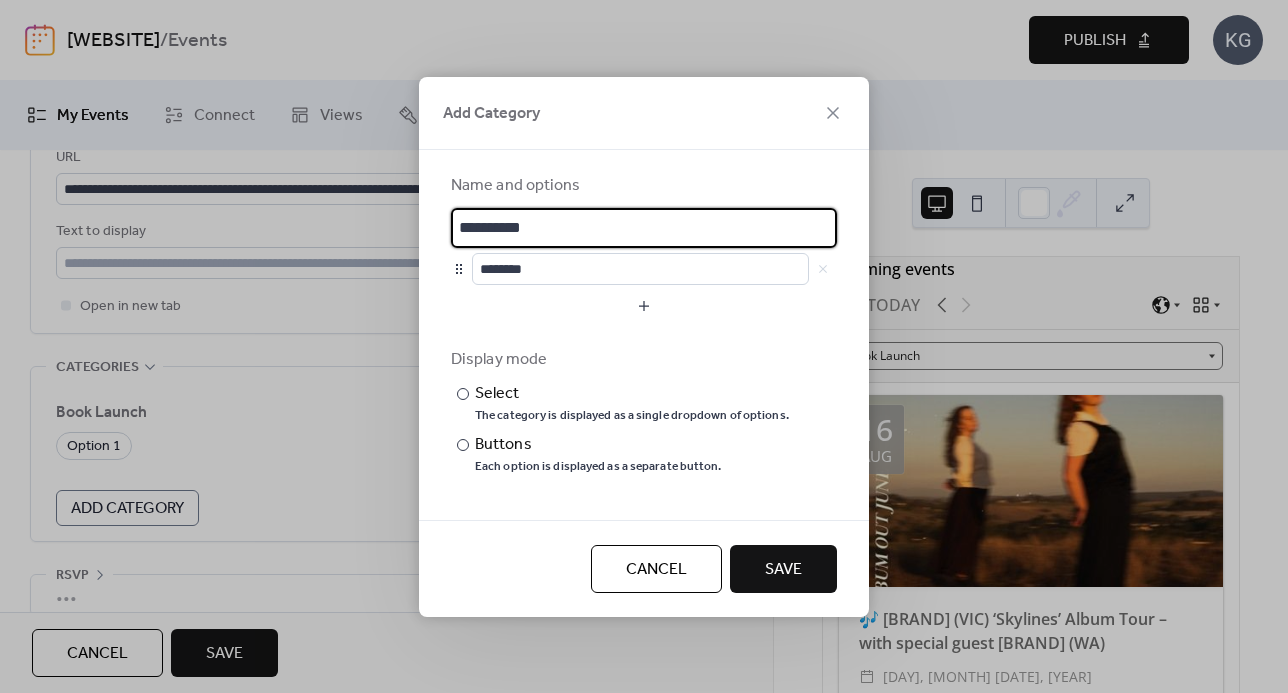 click on "**********" at bounding box center (644, 228) 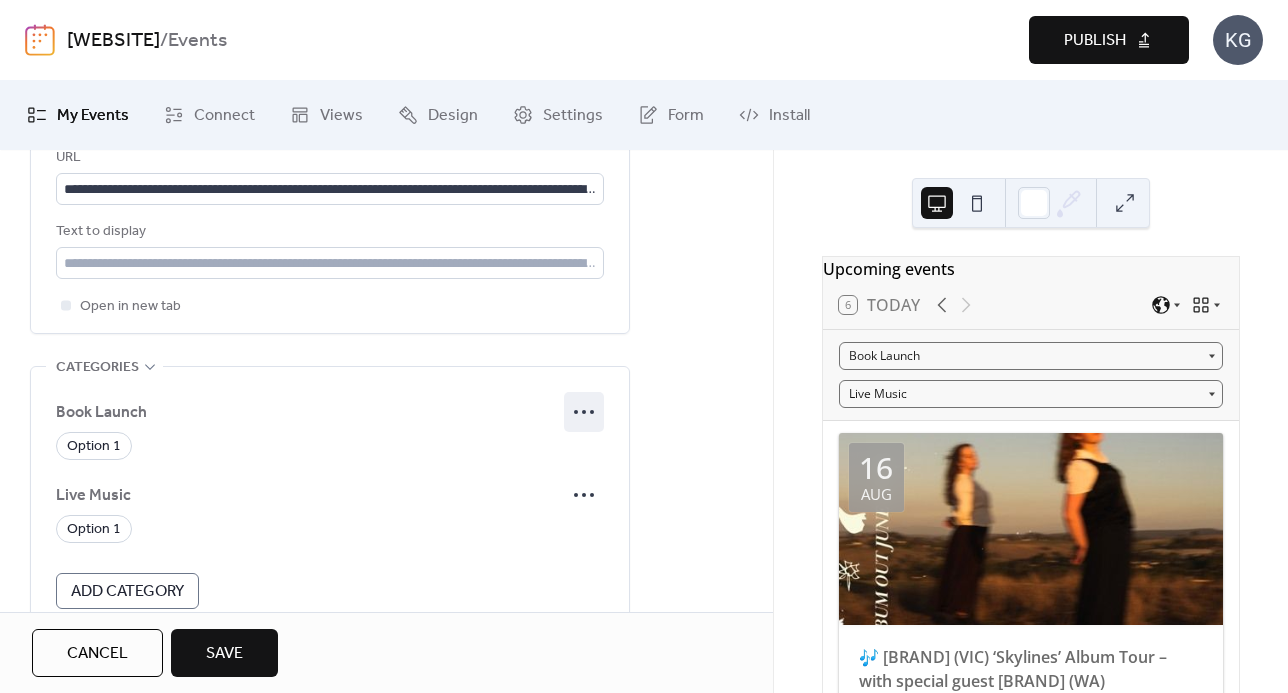 click 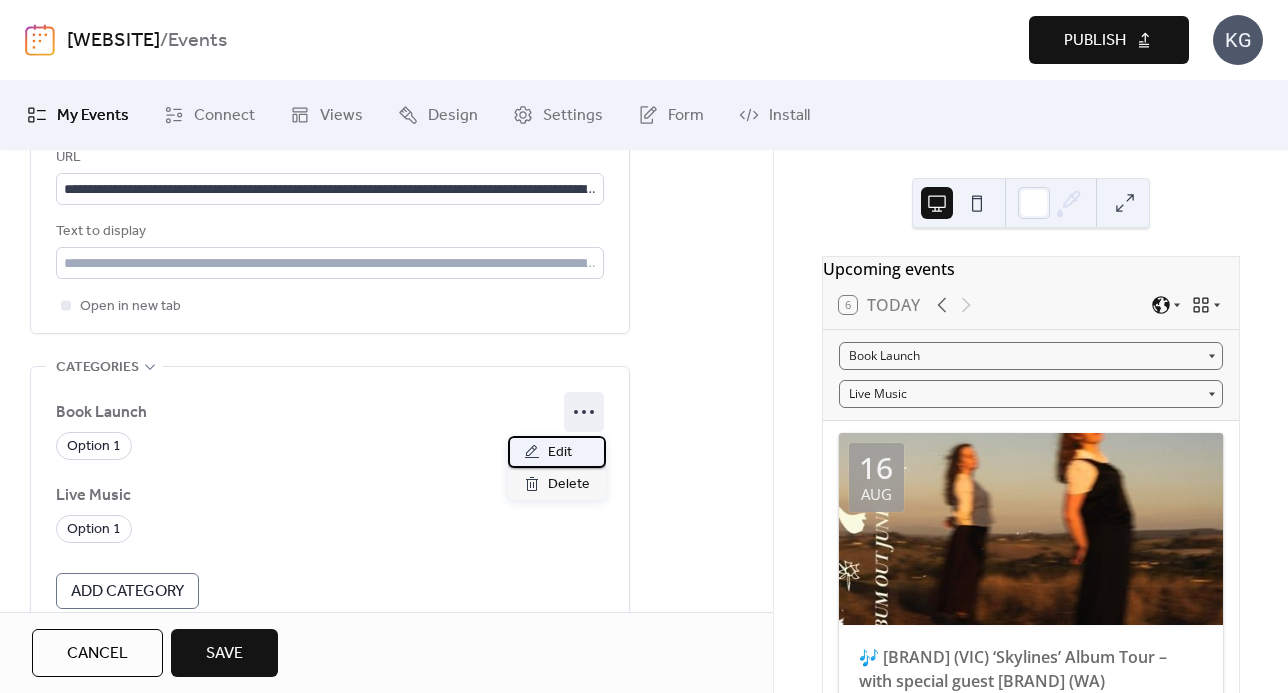 click on "Edit" at bounding box center [560, 453] 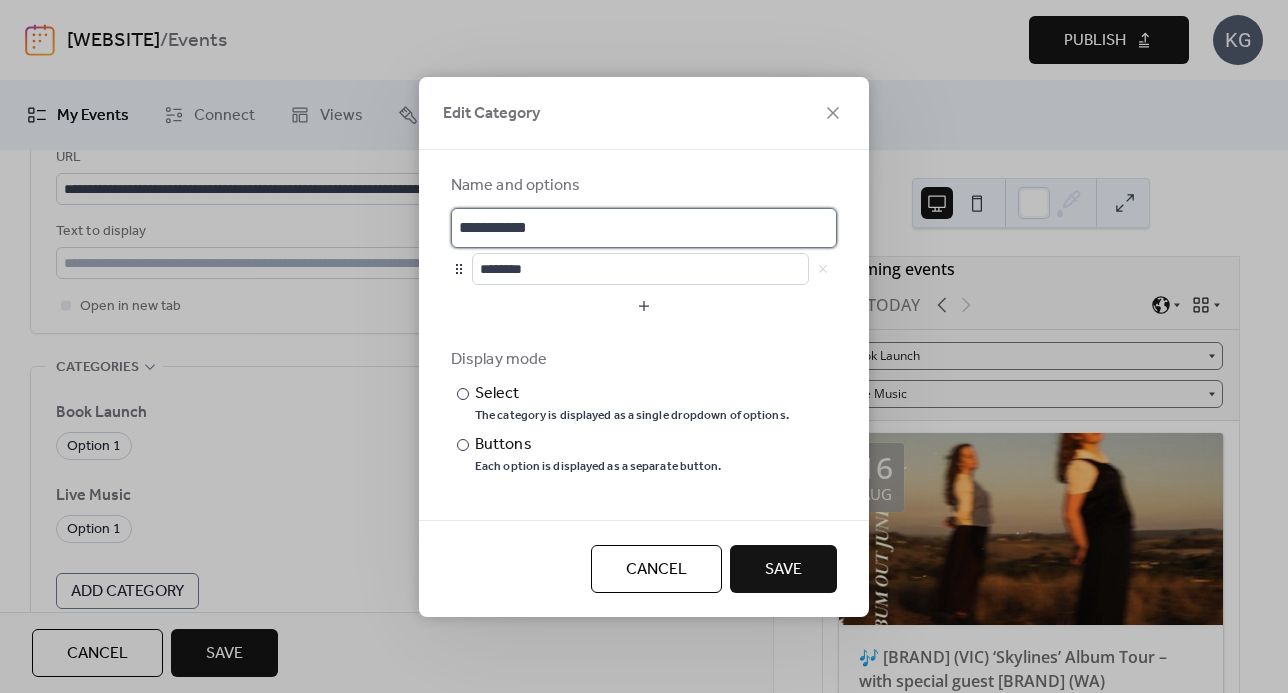 click on "**********" at bounding box center [644, 228] 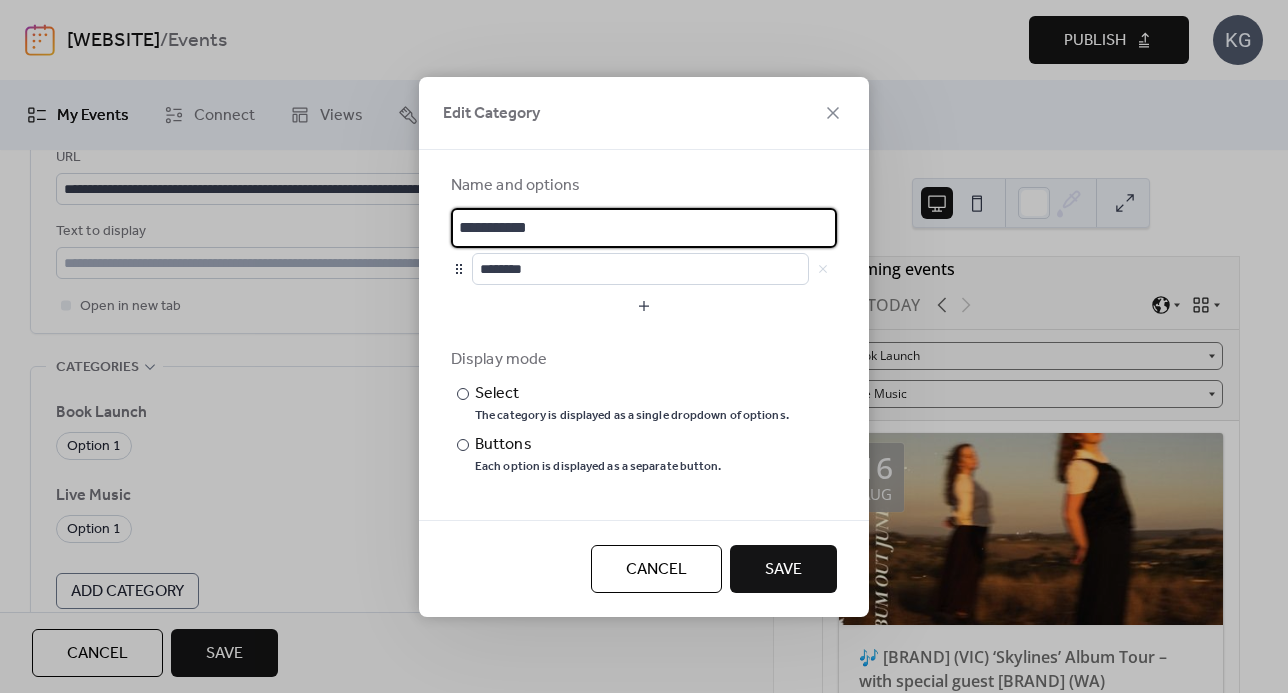 click on "**********" at bounding box center (644, 228) 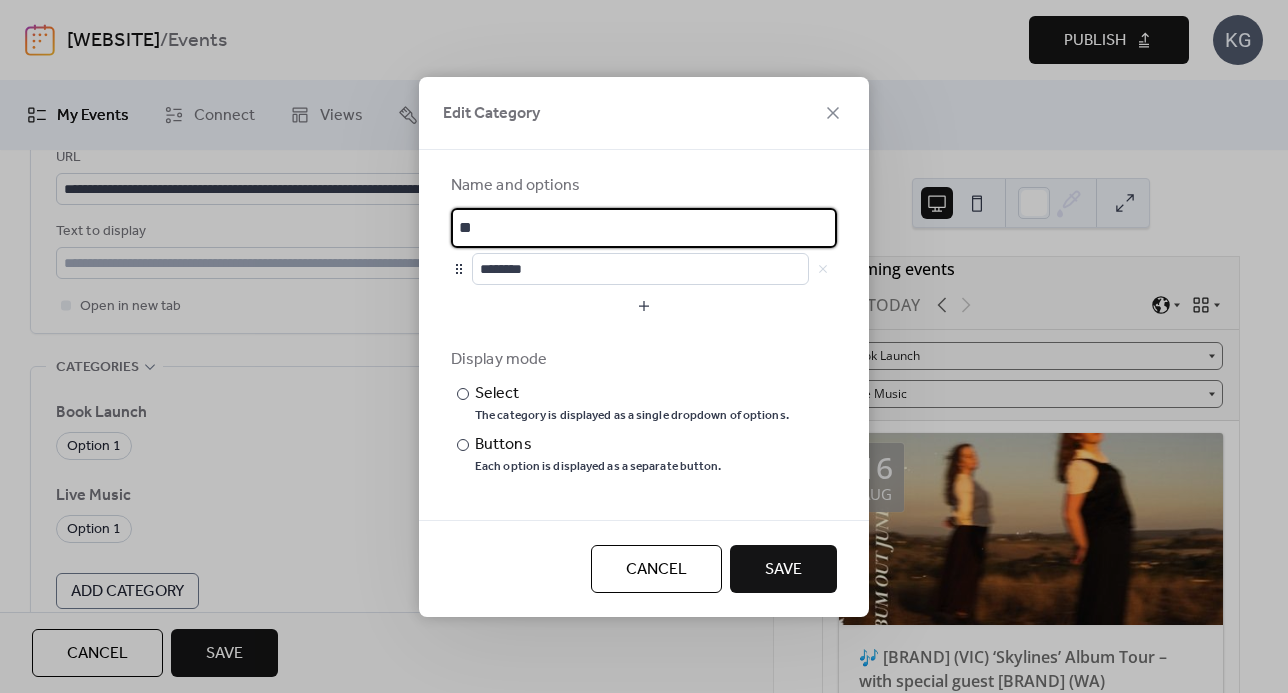 type on "*" 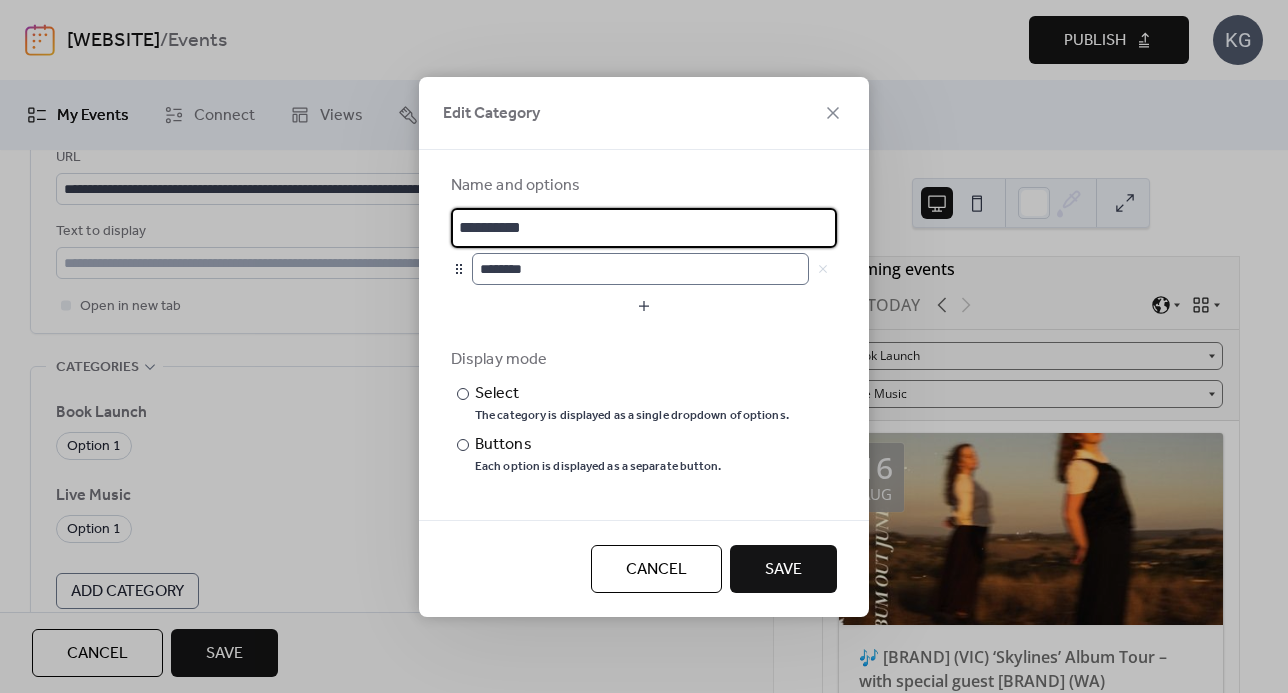 type on "**********" 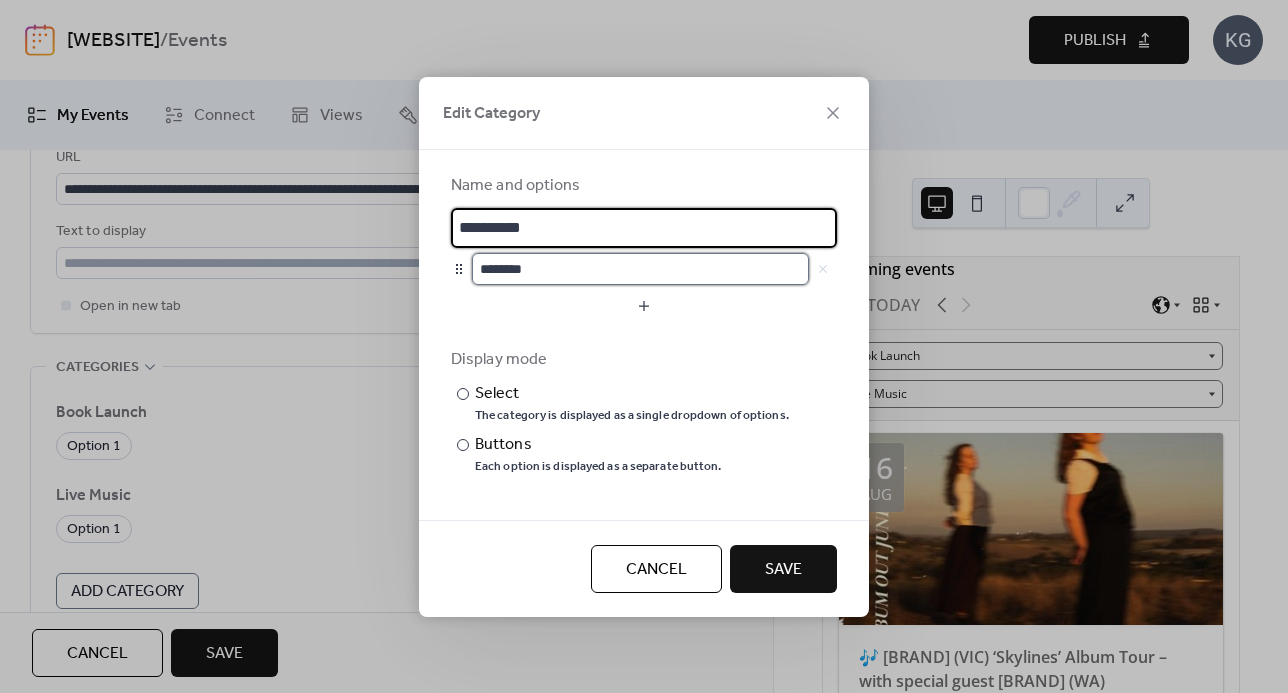 click on "********" at bounding box center [640, 269] 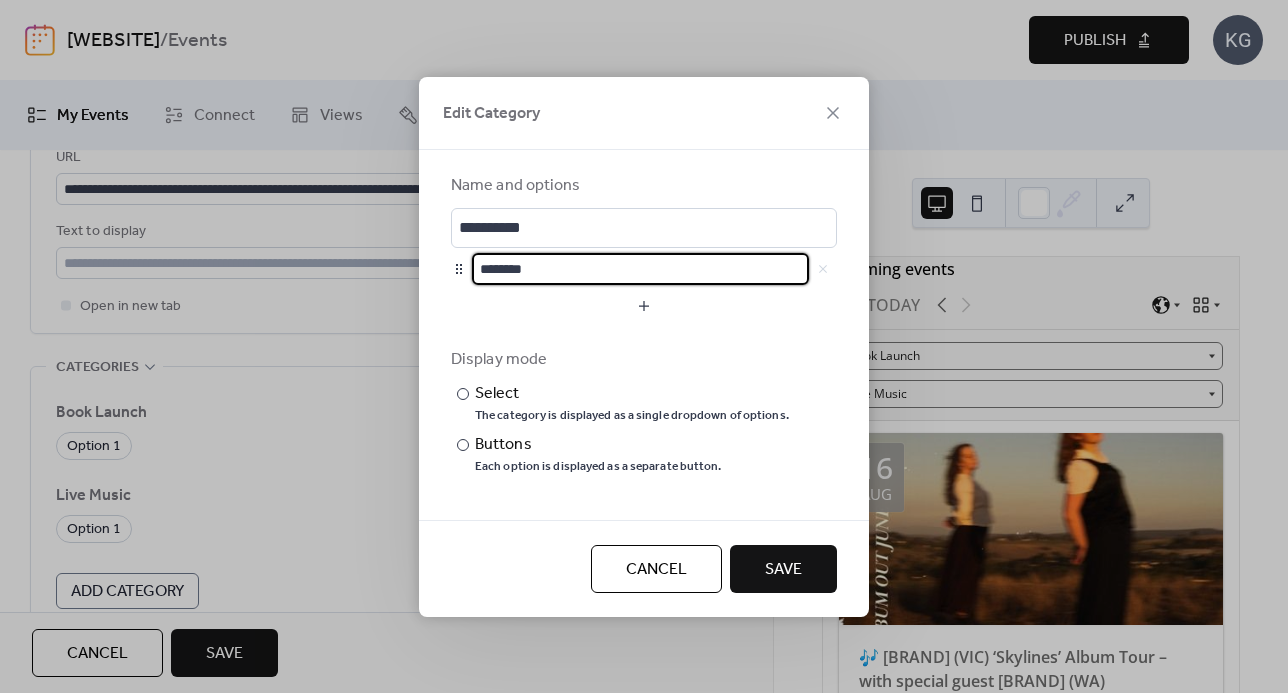 click on "********" at bounding box center [640, 269] 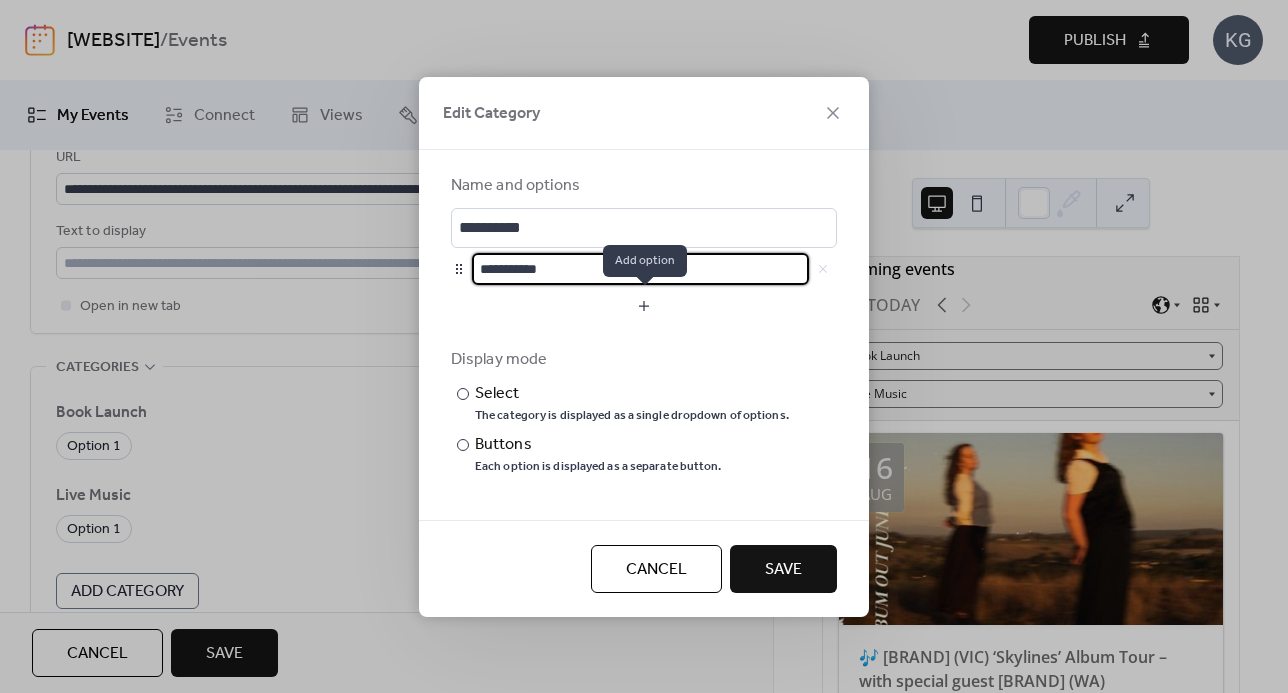 type on "**********" 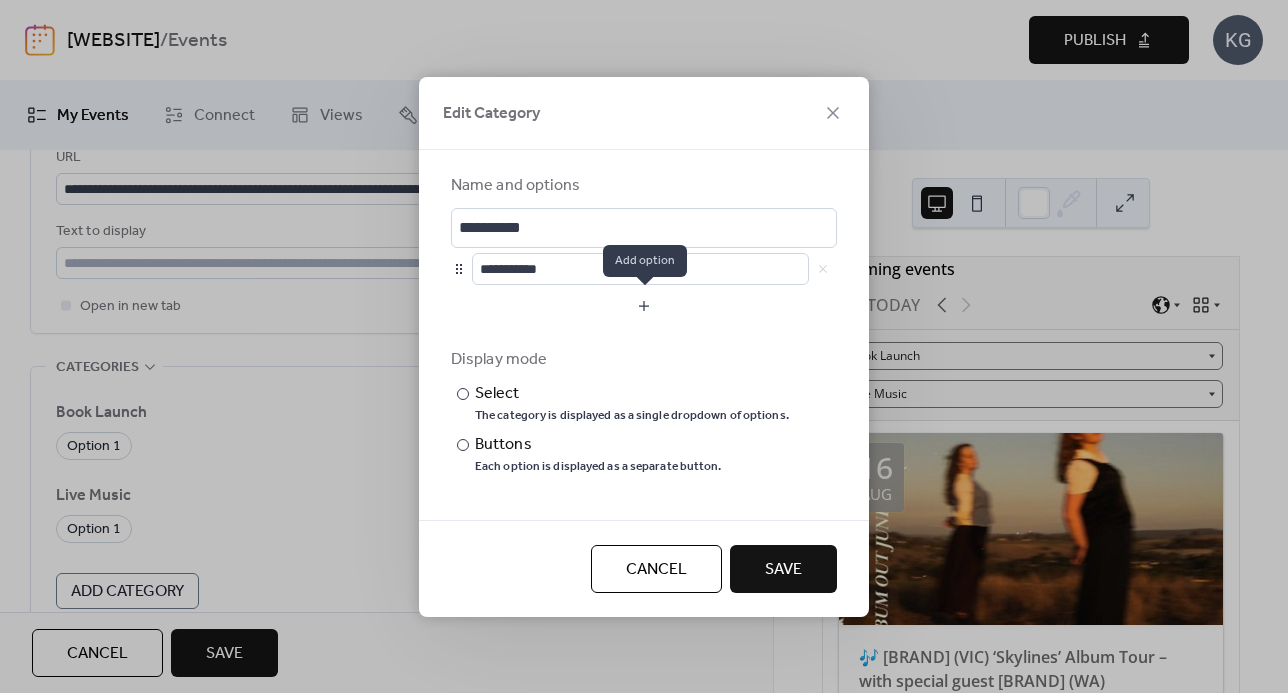 click at bounding box center (644, 306) 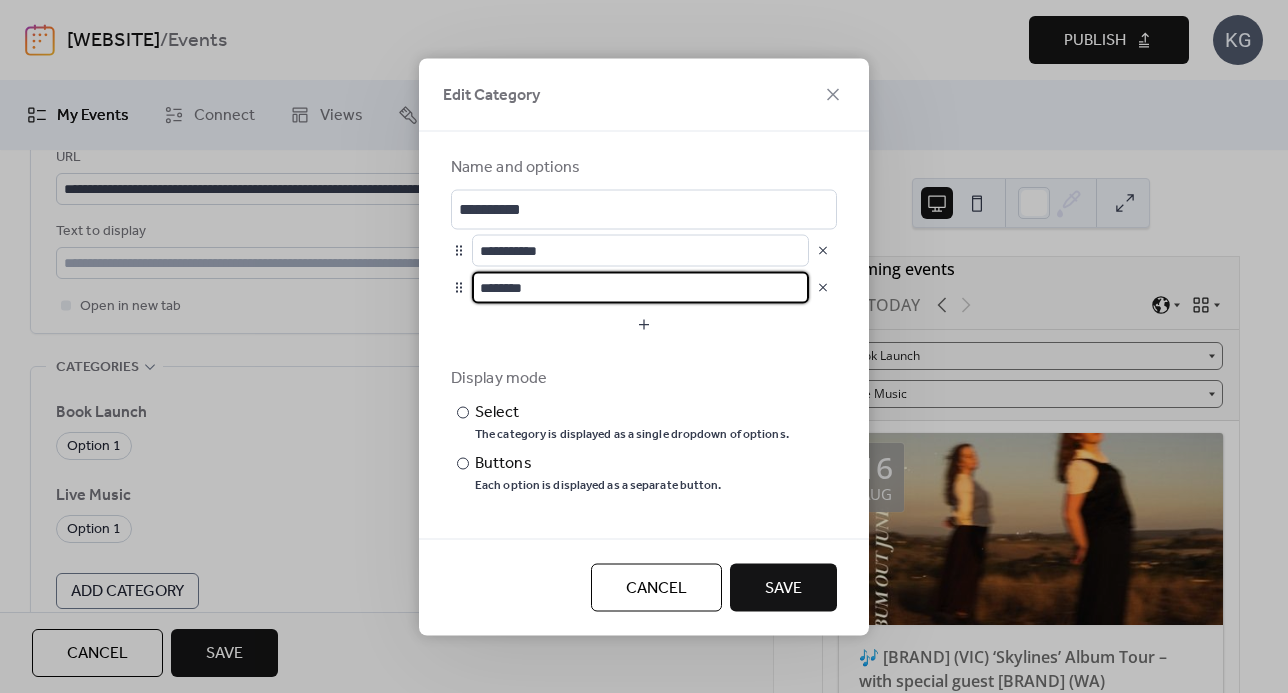 click on "********" at bounding box center [640, 287] 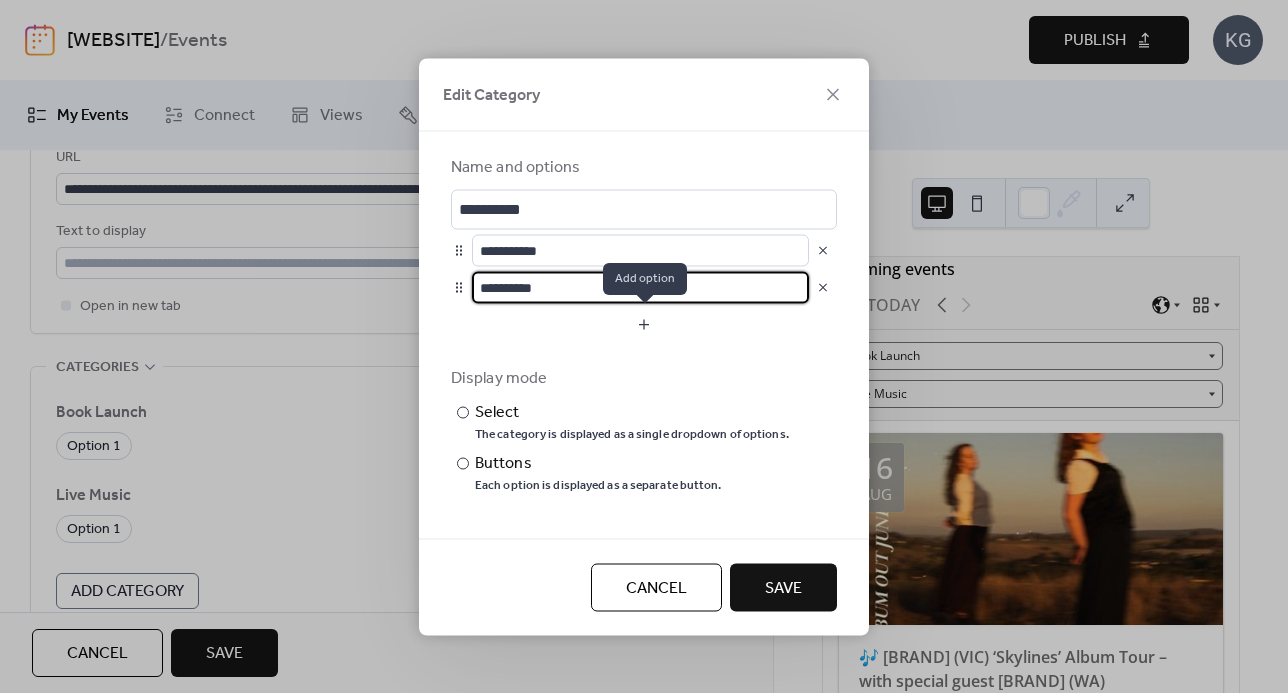 type on "**********" 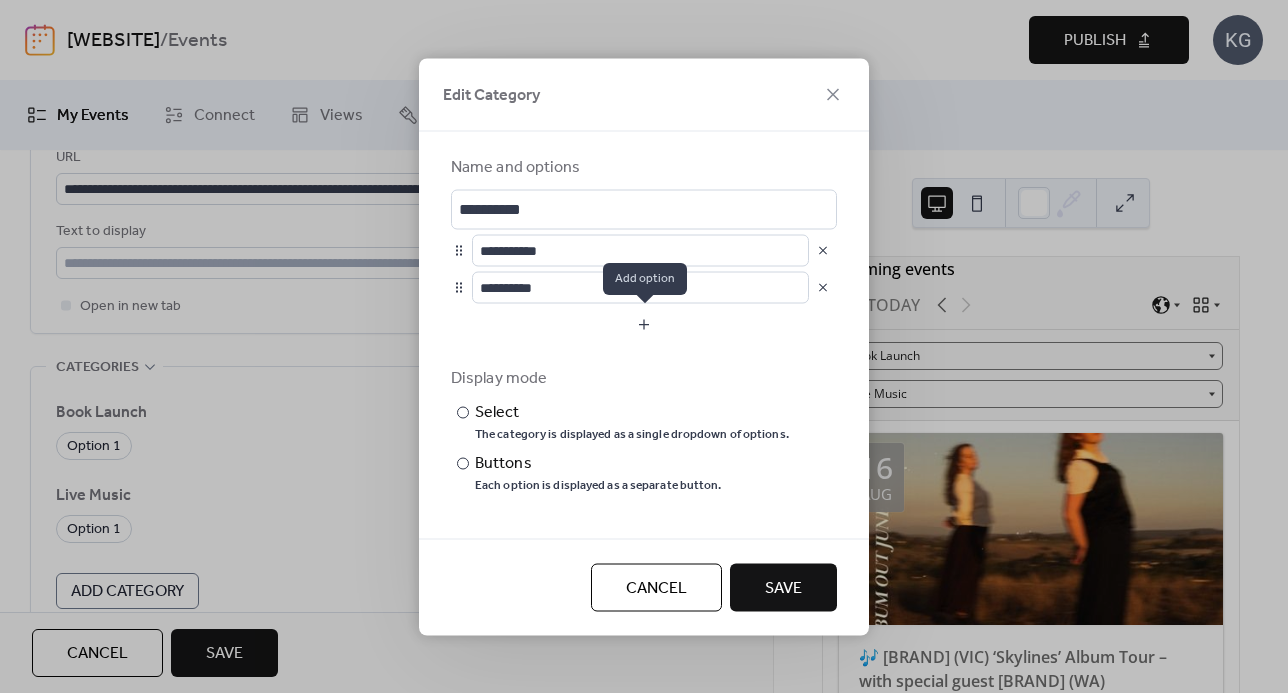 click at bounding box center (644, 324) 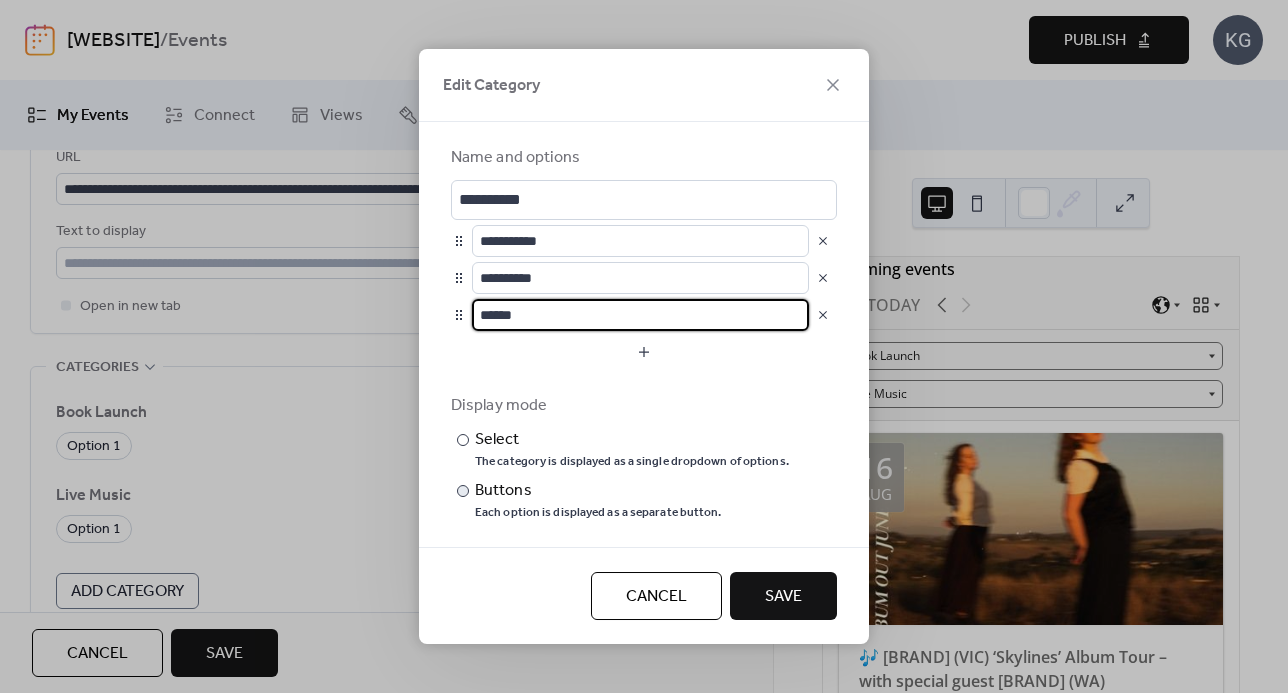 type on "******" 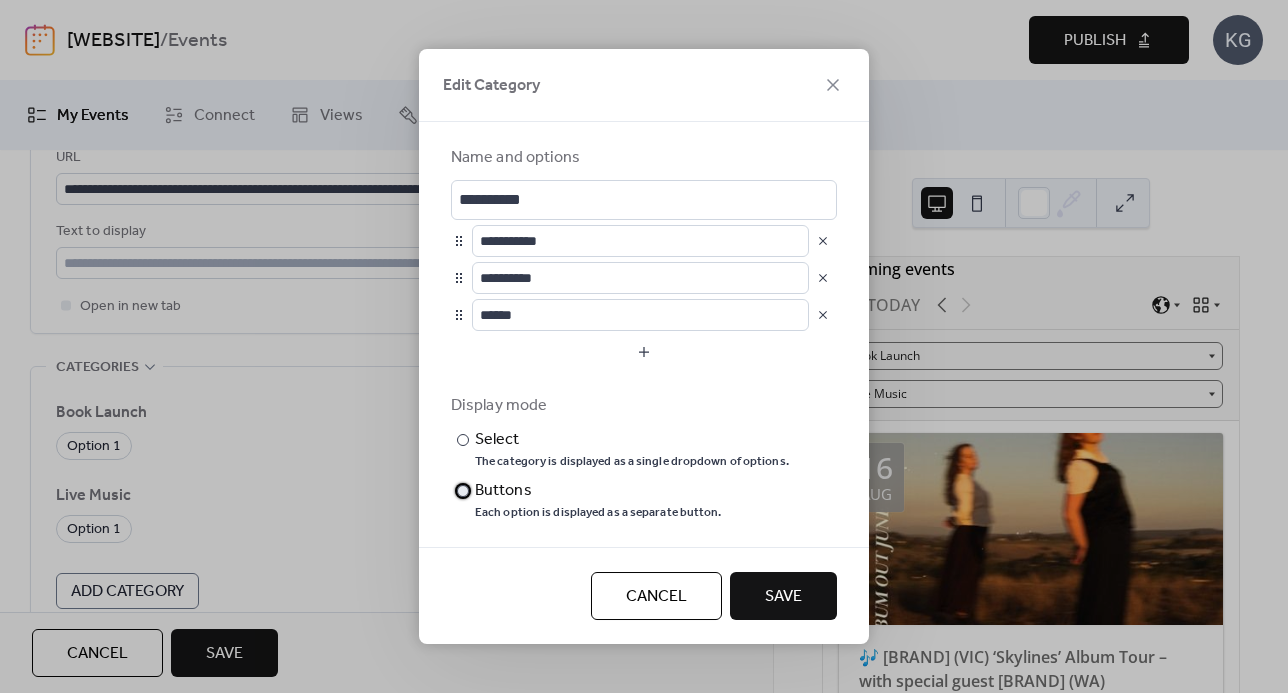 click at bounding box center (463, 491) 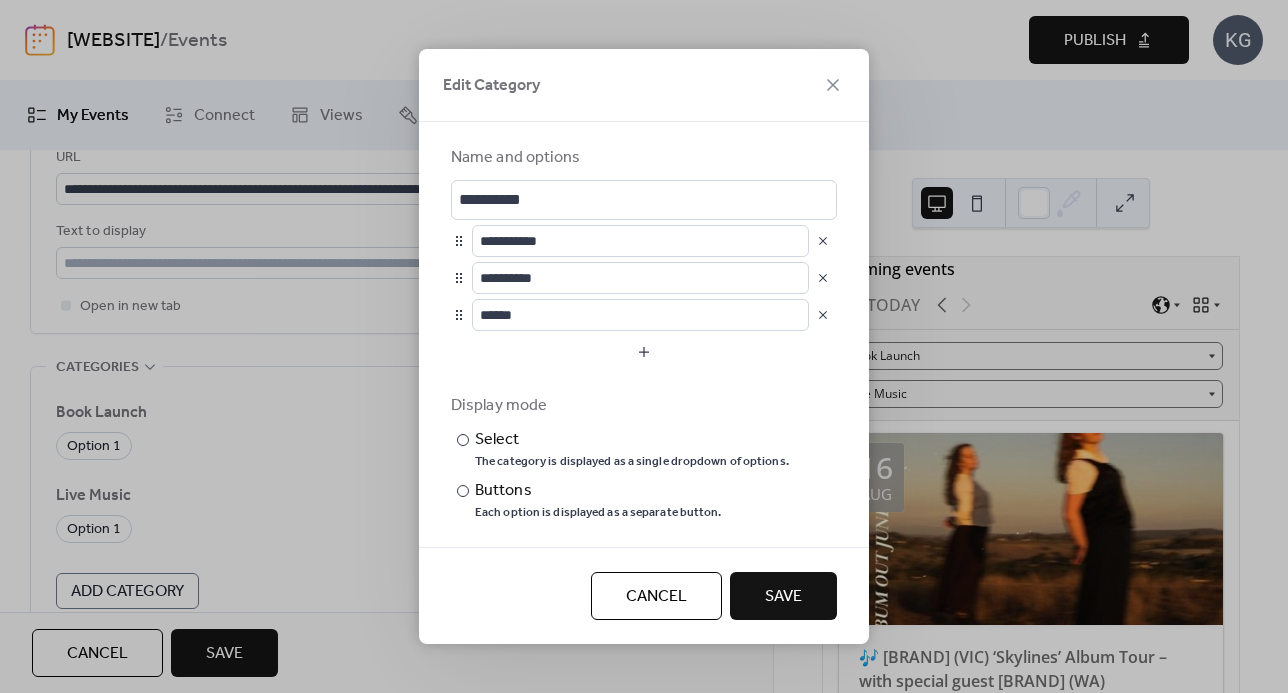 click on "Save" at bounding box center [783, 597] 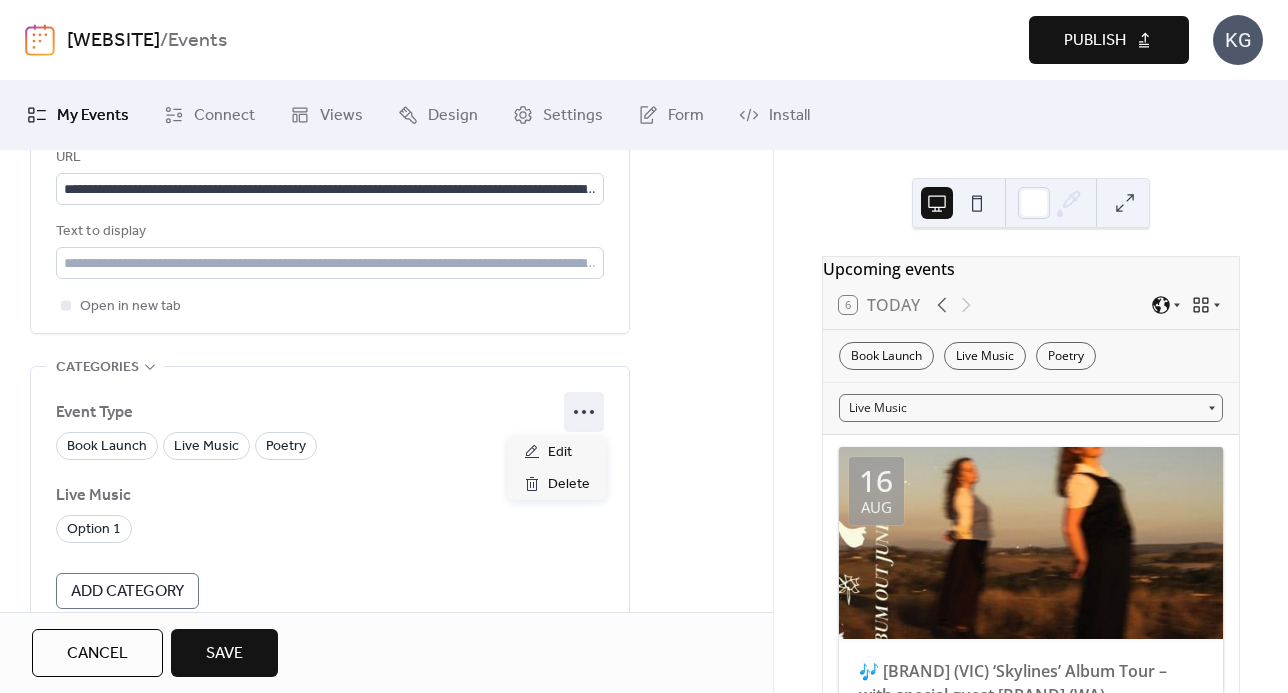 click 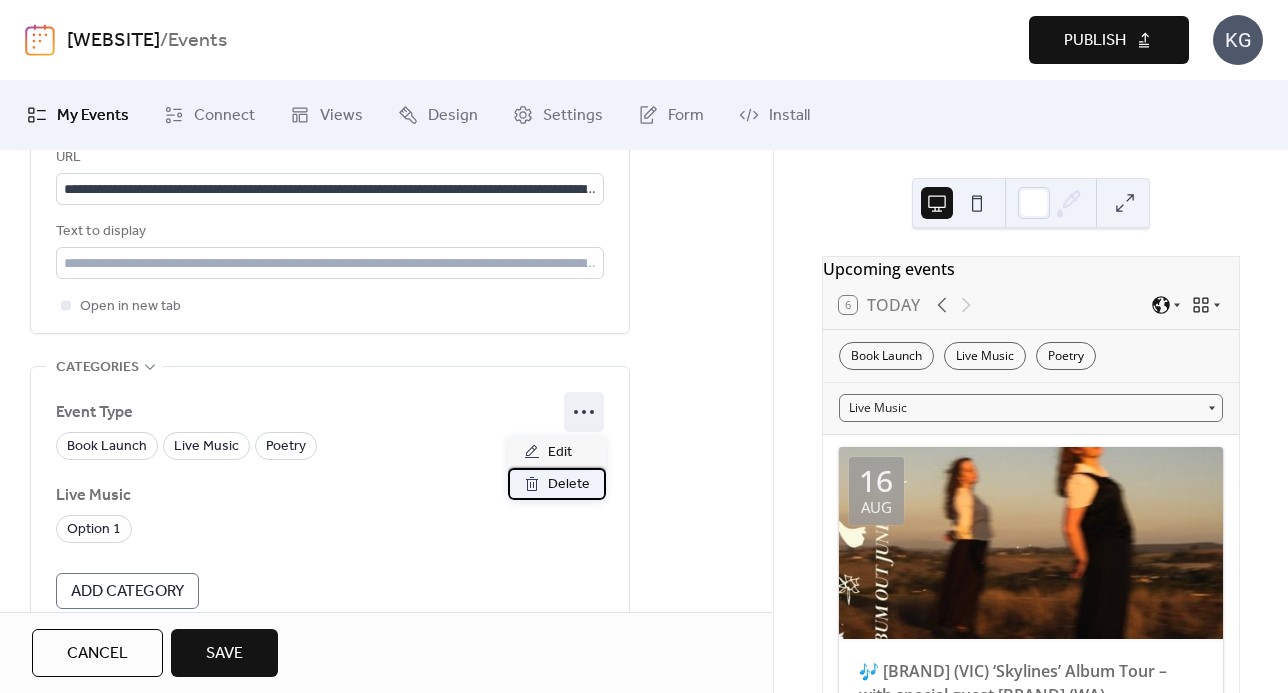 click on "Delete" at bounding box center (569, 485) 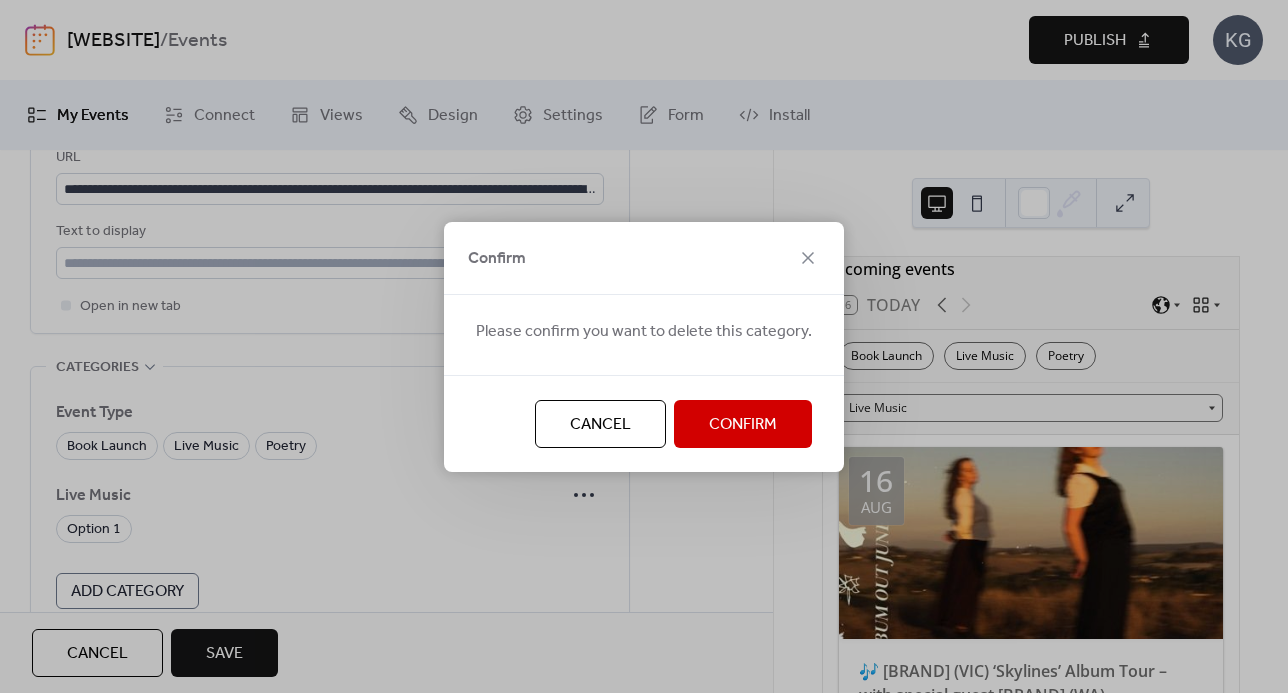 click on "Confirm" at bounding box center (743, 425) 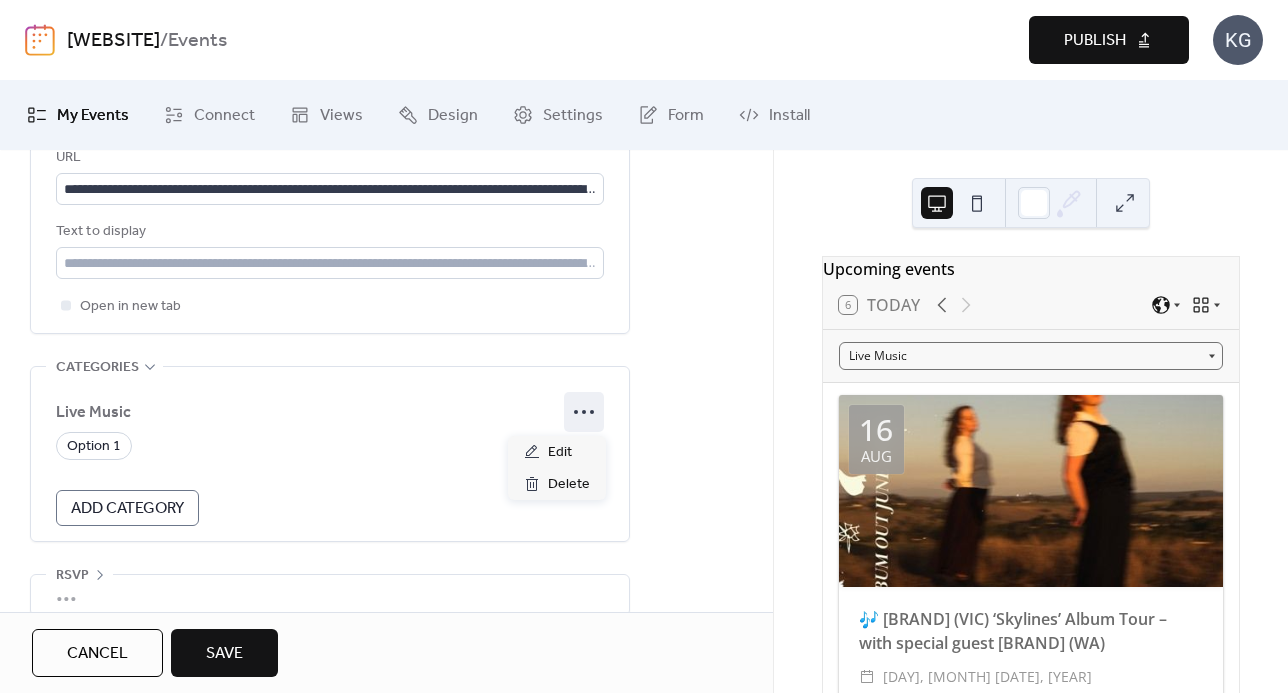 click 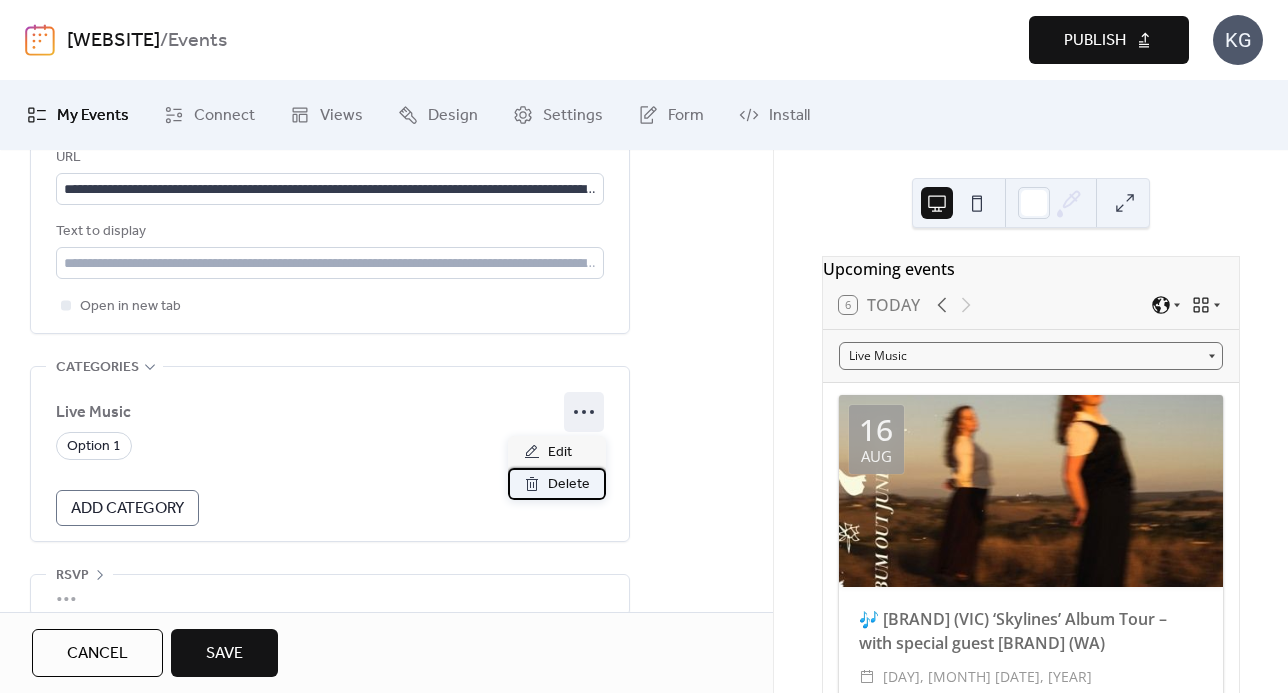 click on "Delete" at bounding box center (569, 485) 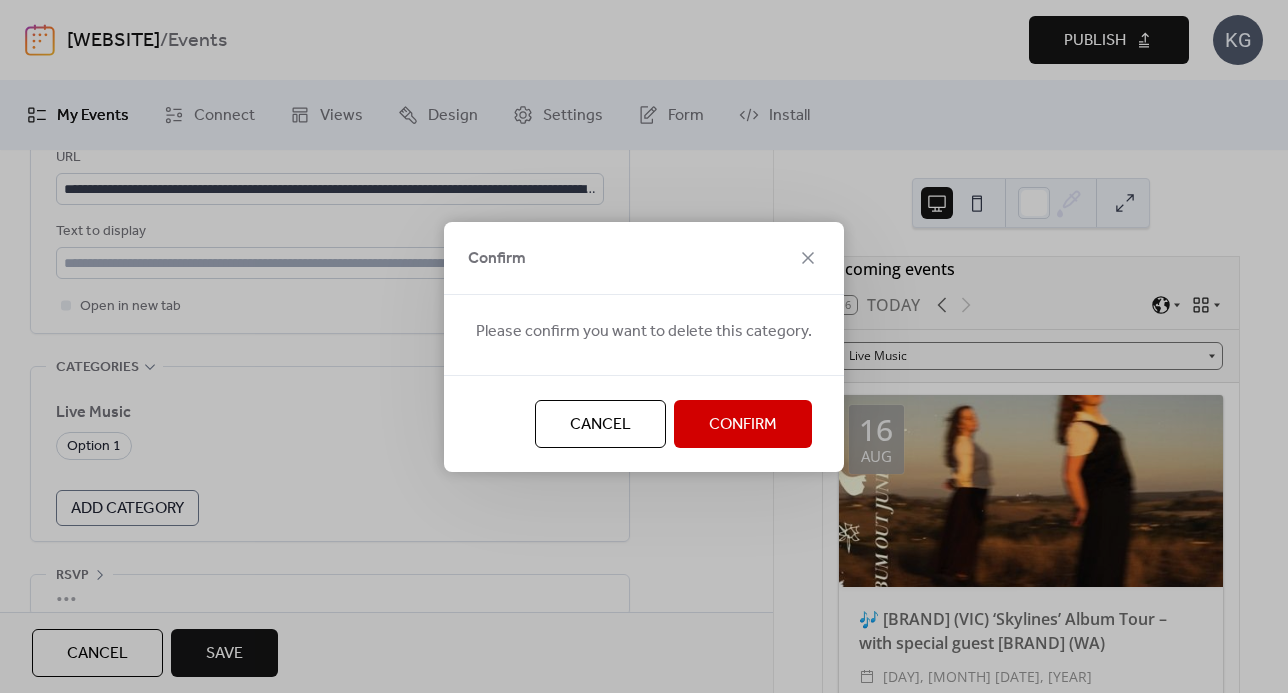 click on "Confirm" at bounding box center (743, 425) 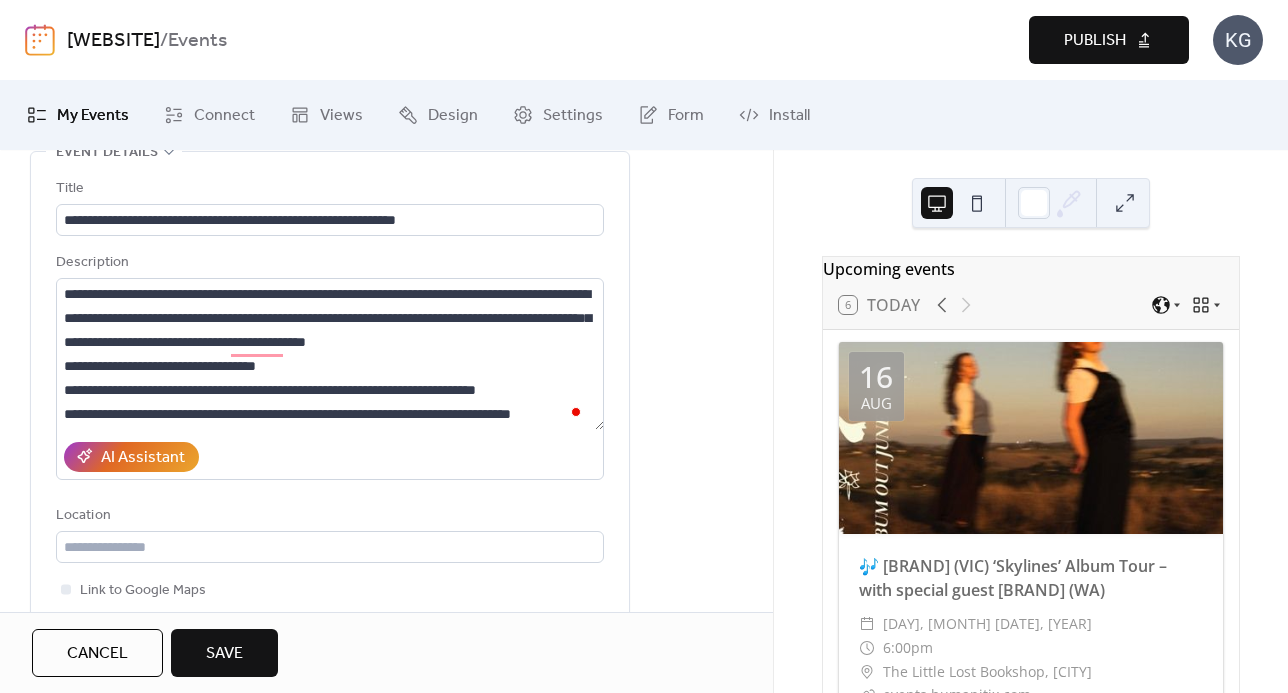 scroll, scrollTop: 195, scrollLeft: 0, axis: vertical 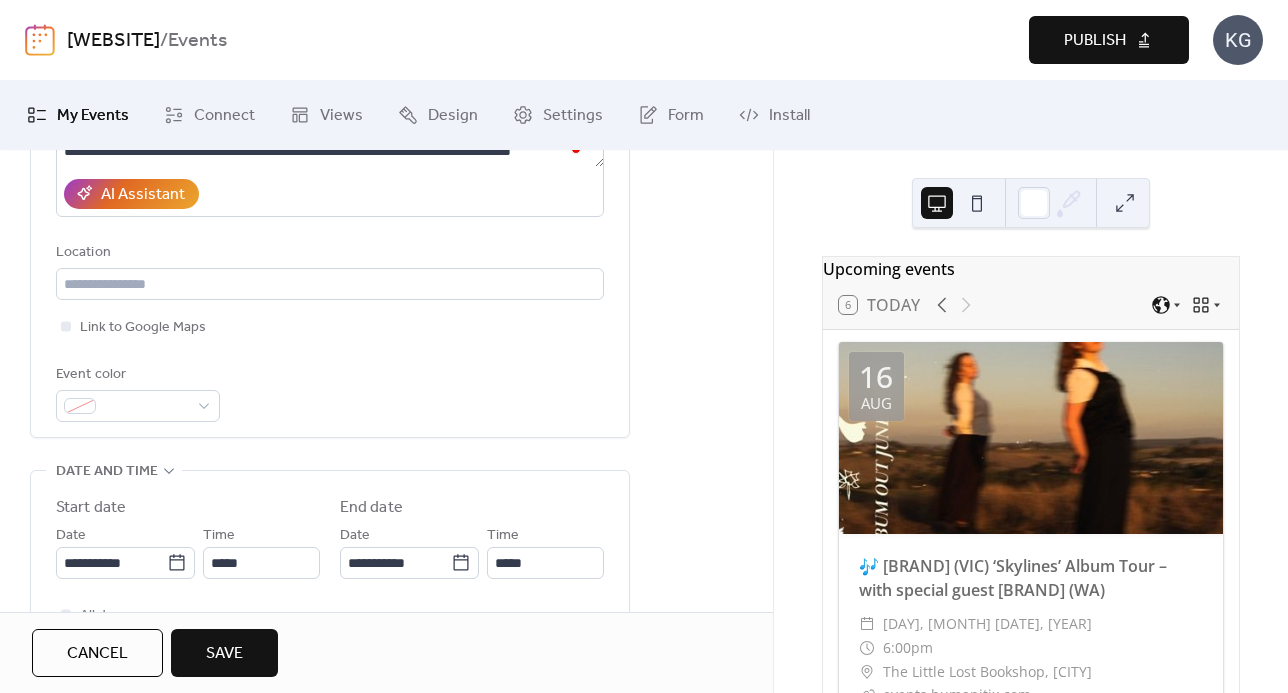 click on "**********" at bounding box center (330, 168) 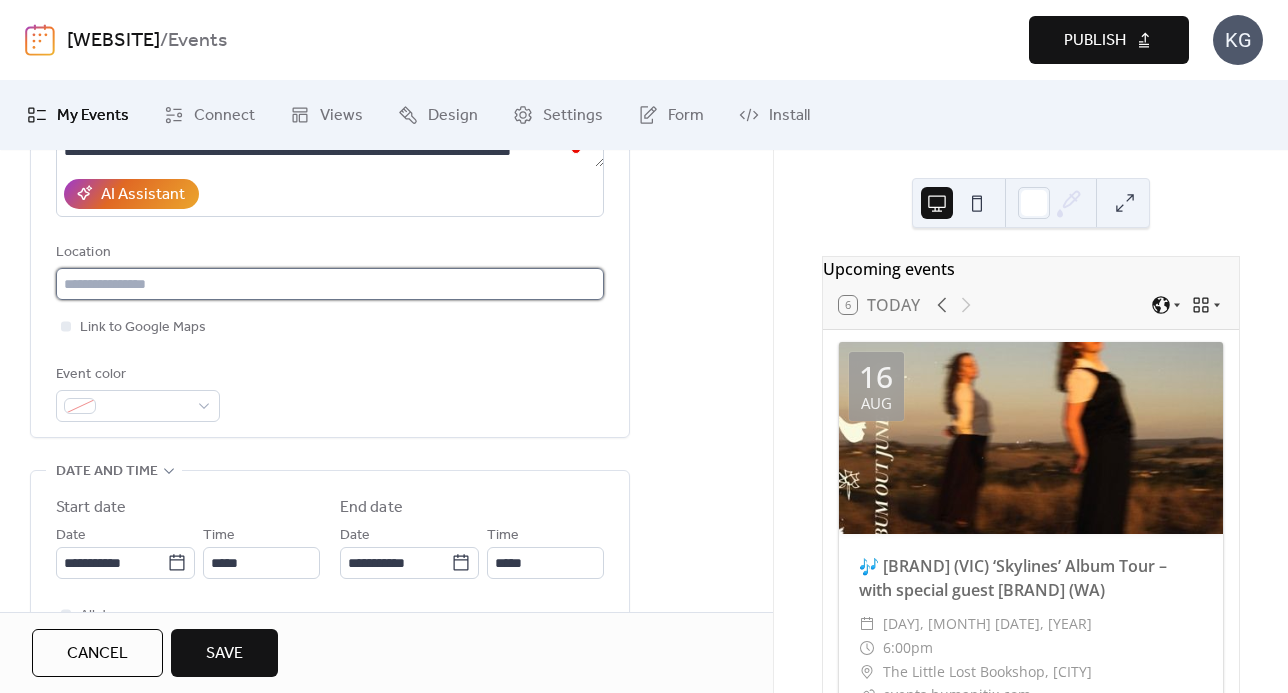 click at bounding box center (330, 284) 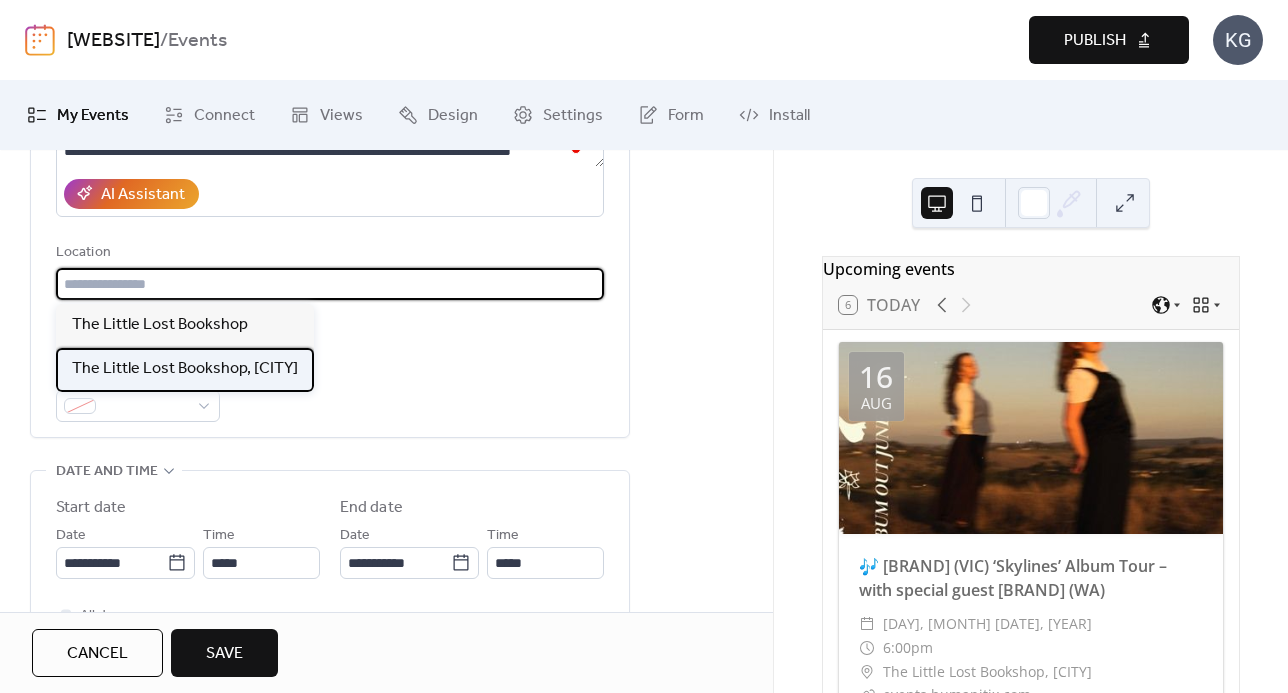 click on "The Little Lost Bookshop, [CITY]" at bounding box center [185, 369] 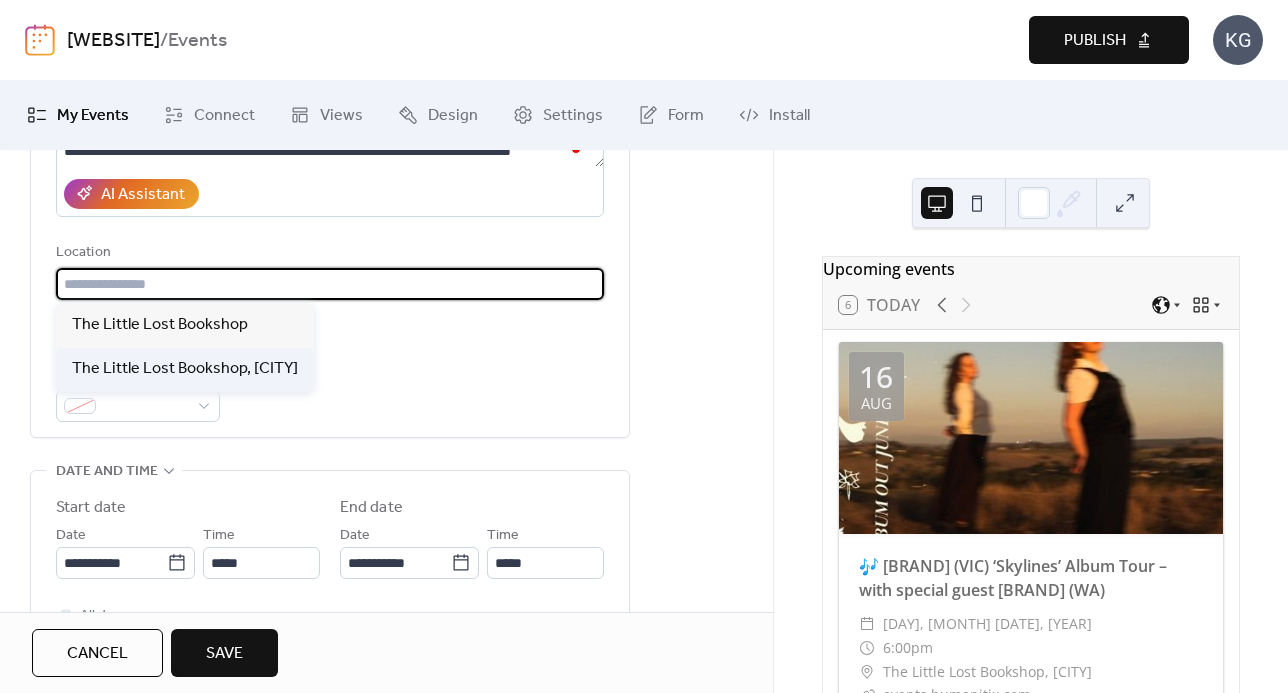 type on "**********" 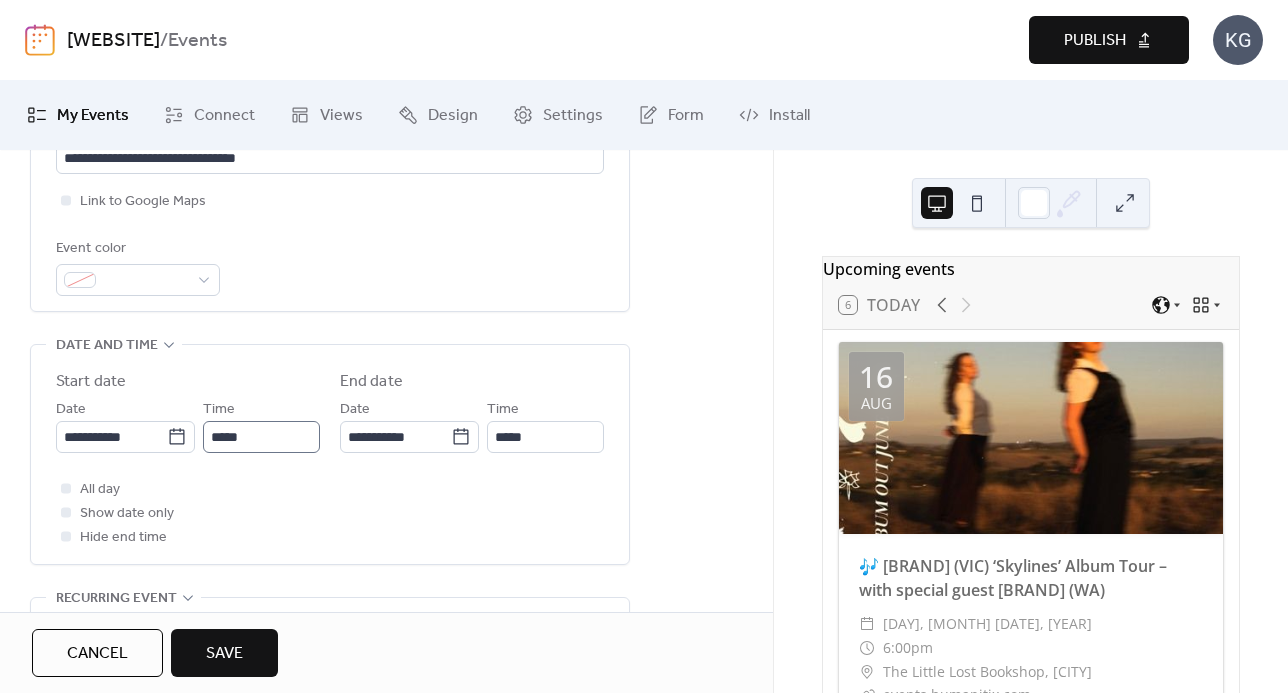 scroll, scrollTop: 501, scrollLeft: 0, axis: vertical 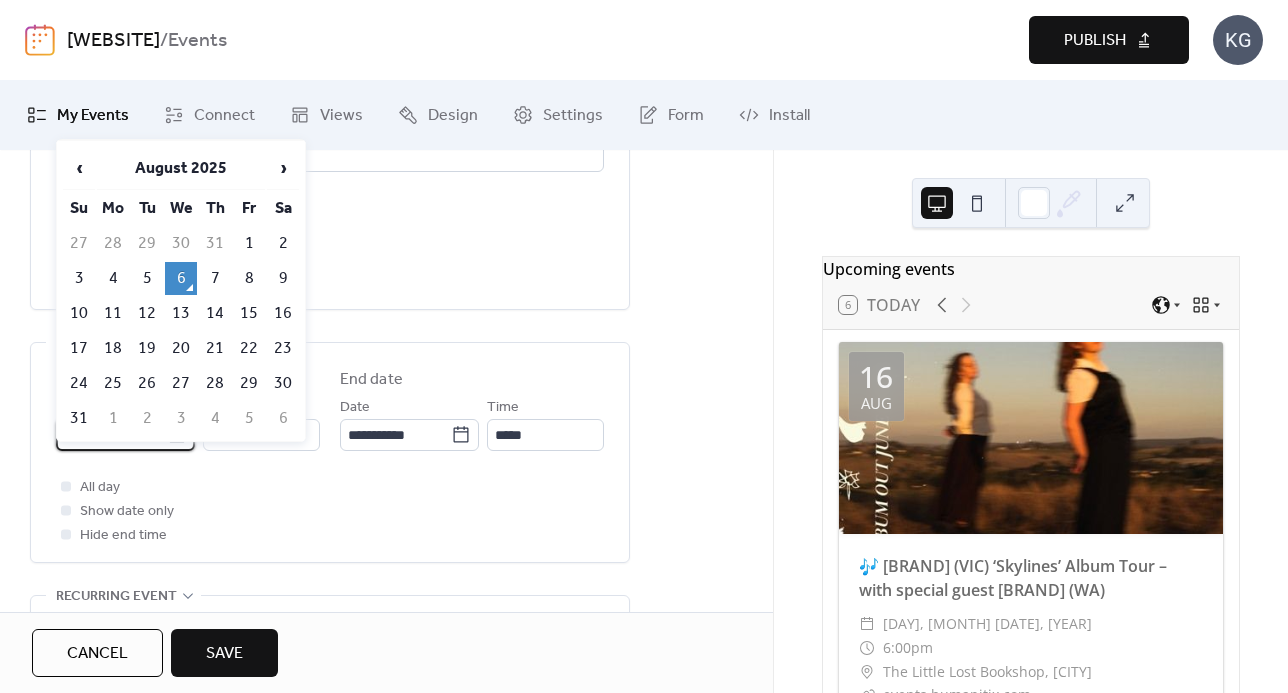 click on "**********" at bounding box center (111, 435) 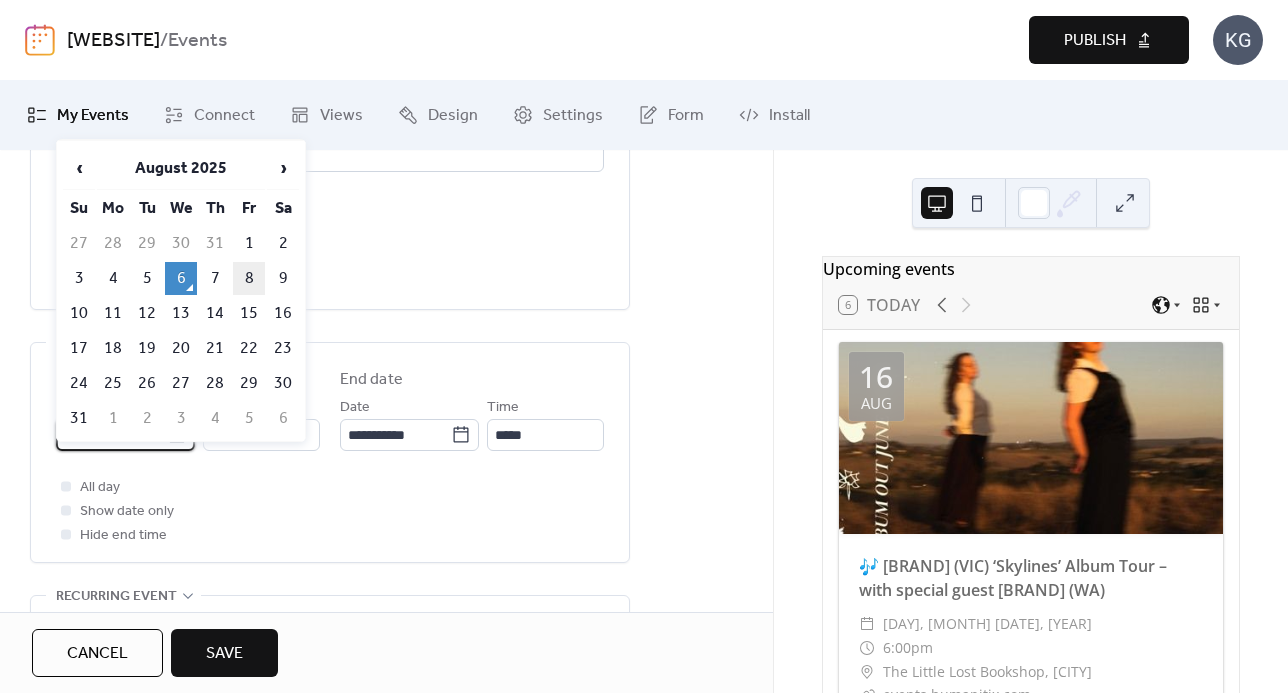 click on "8" at bounding box center (249, 278) 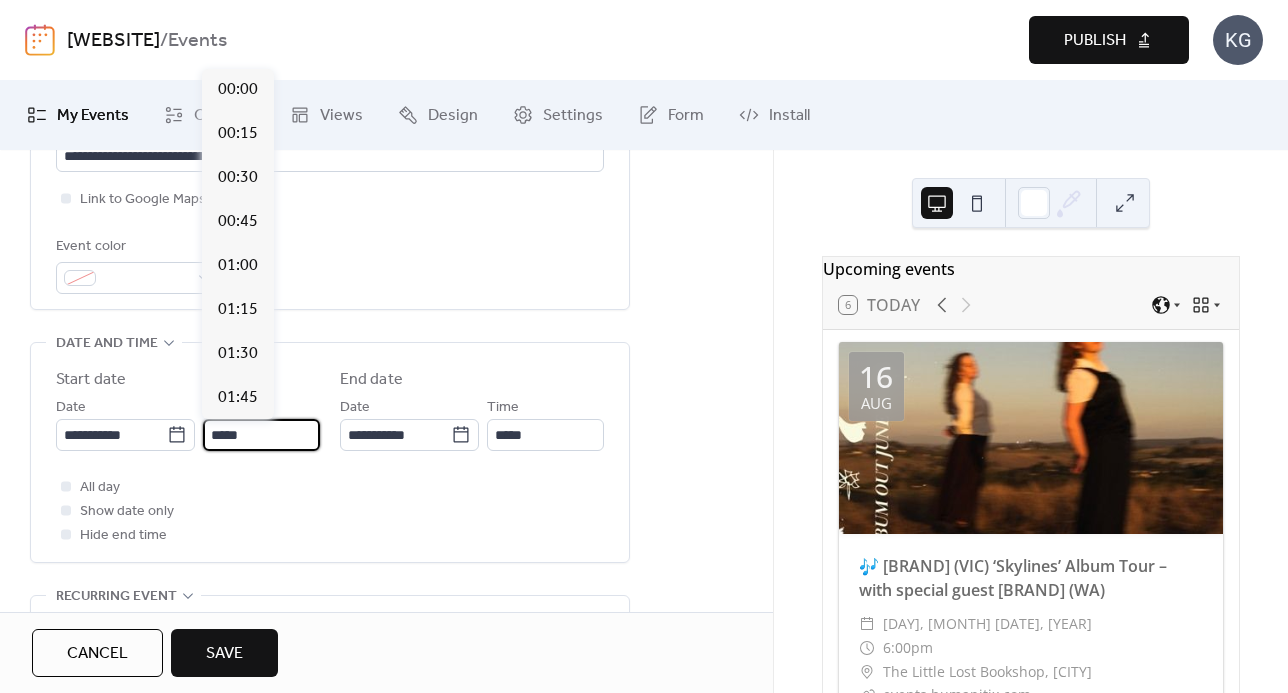 click on "*****" at bounding box center [261, 435] 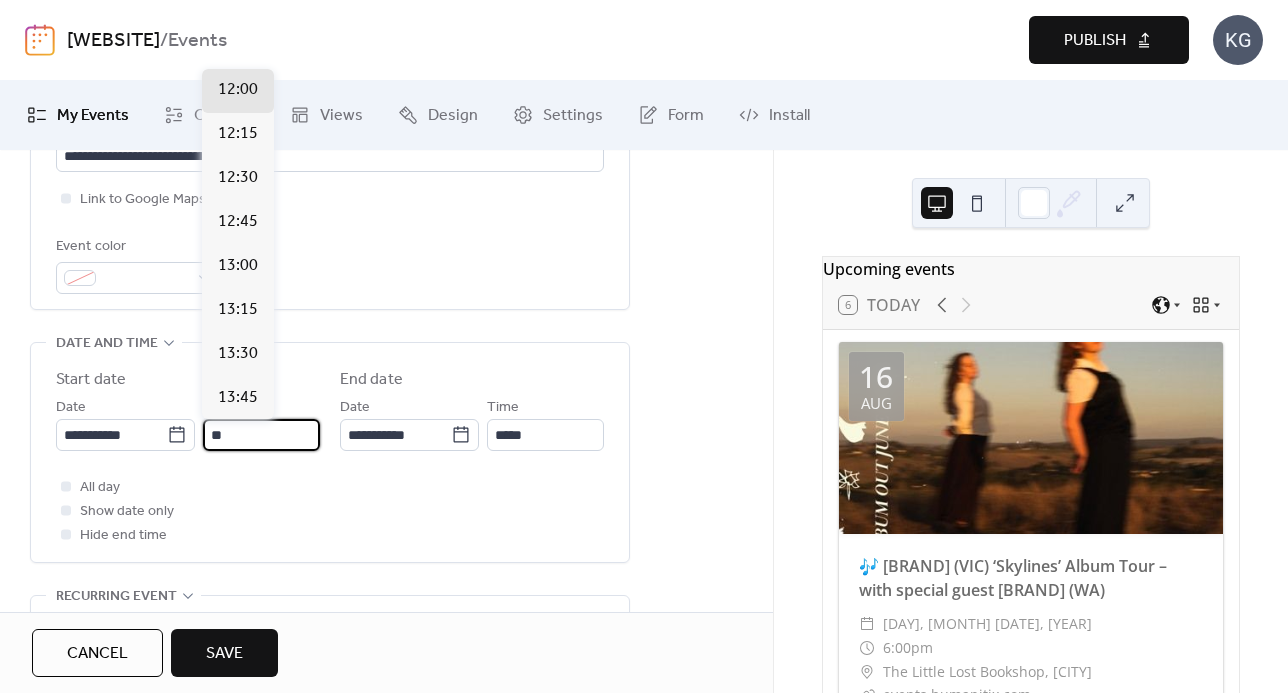 type on "*" 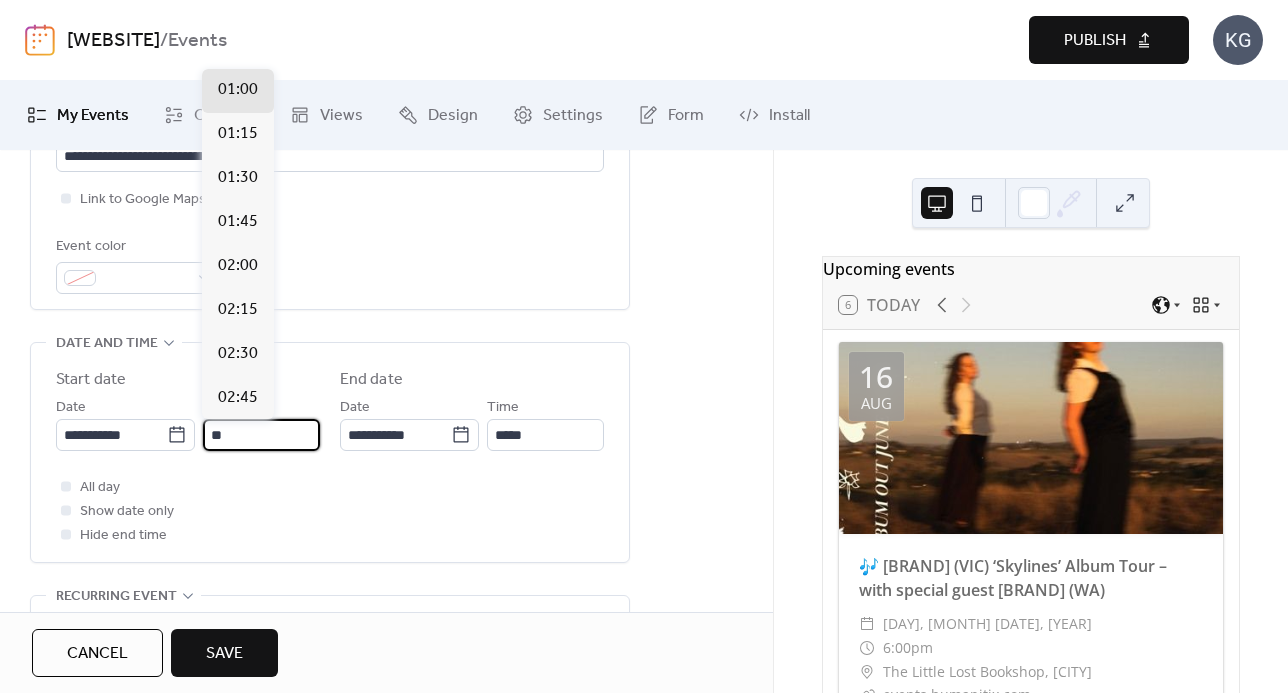 scroll, scrollTop: 3168, scrollLeft: 0, axis: vertical 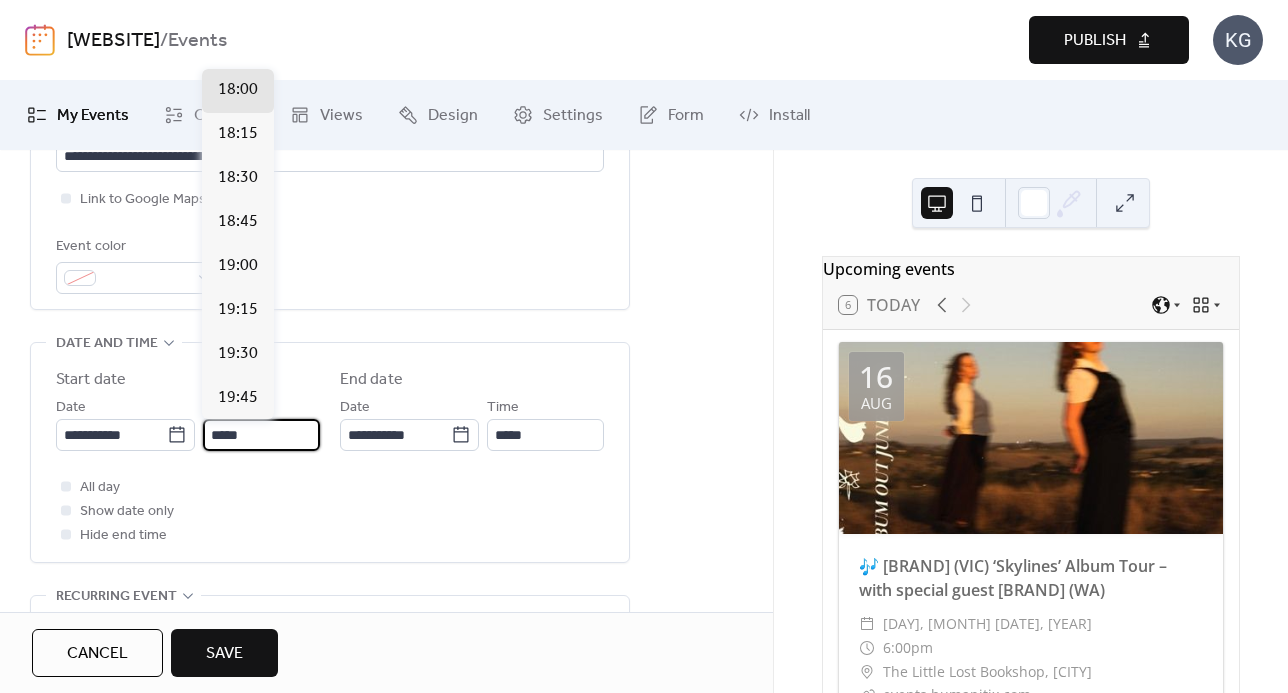 type on "*****" 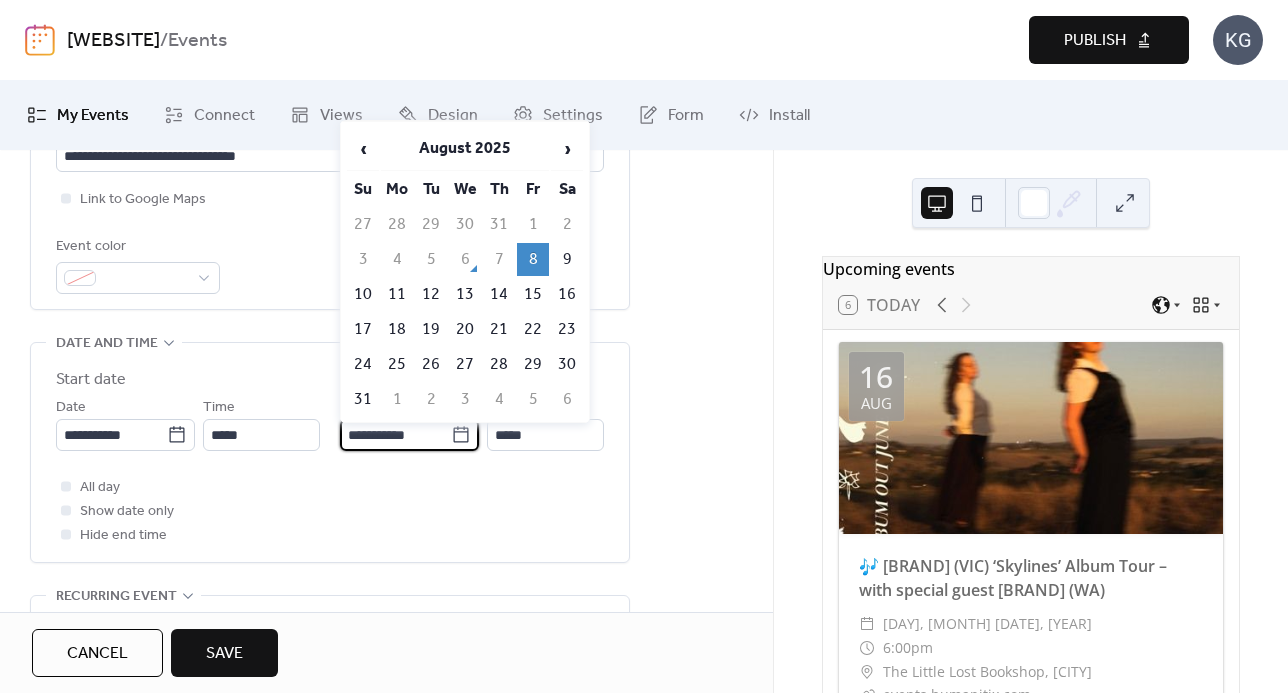 type on "*****" 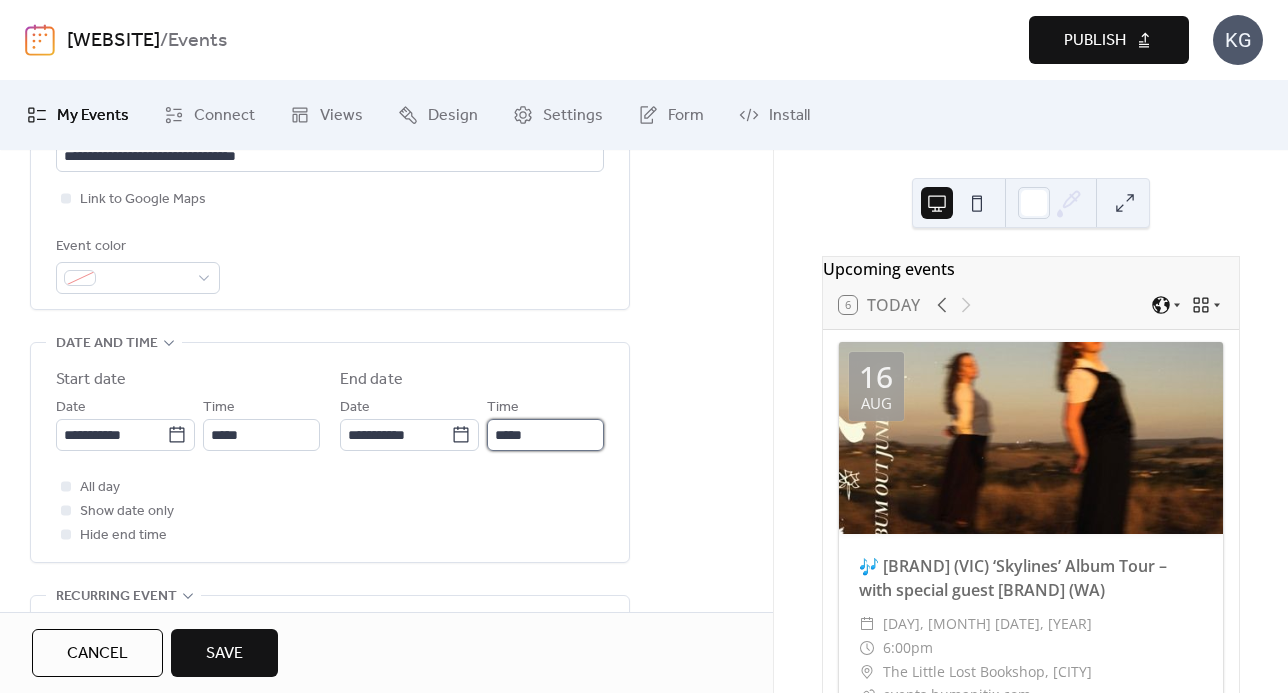click on "*****" at bounding box center (545, 435) 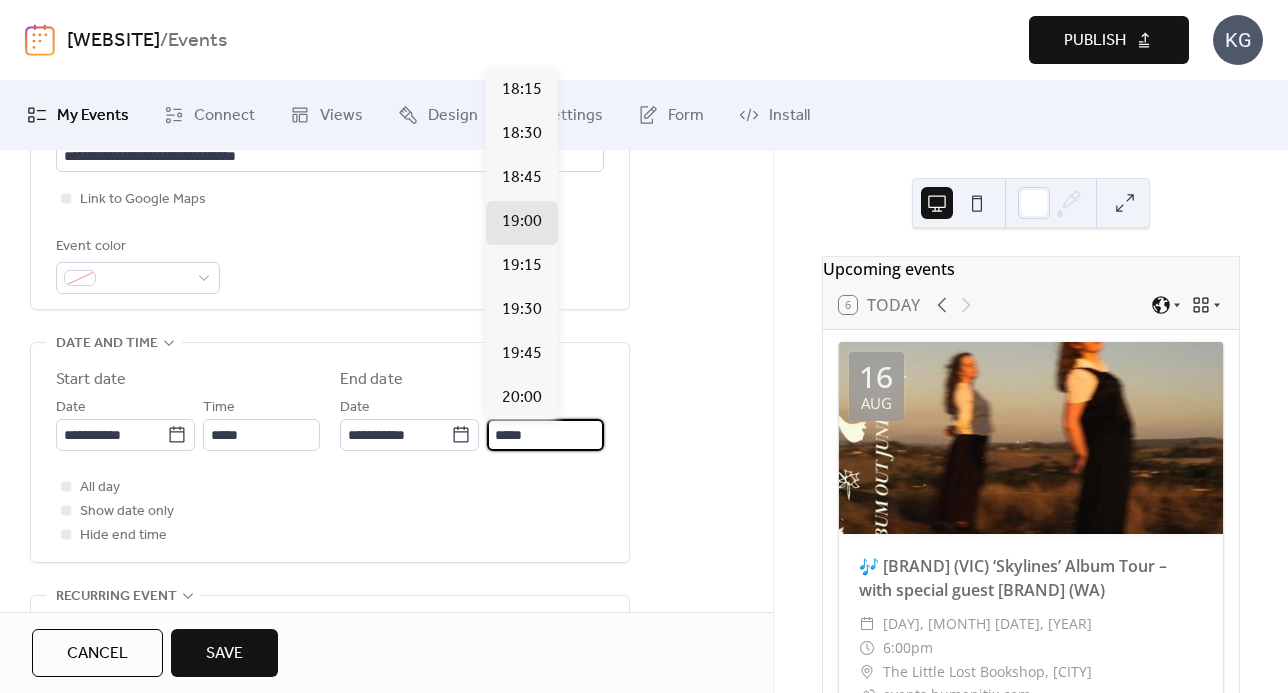 click on "All day Show date only Hide end time" at bounding box center [330, 511] 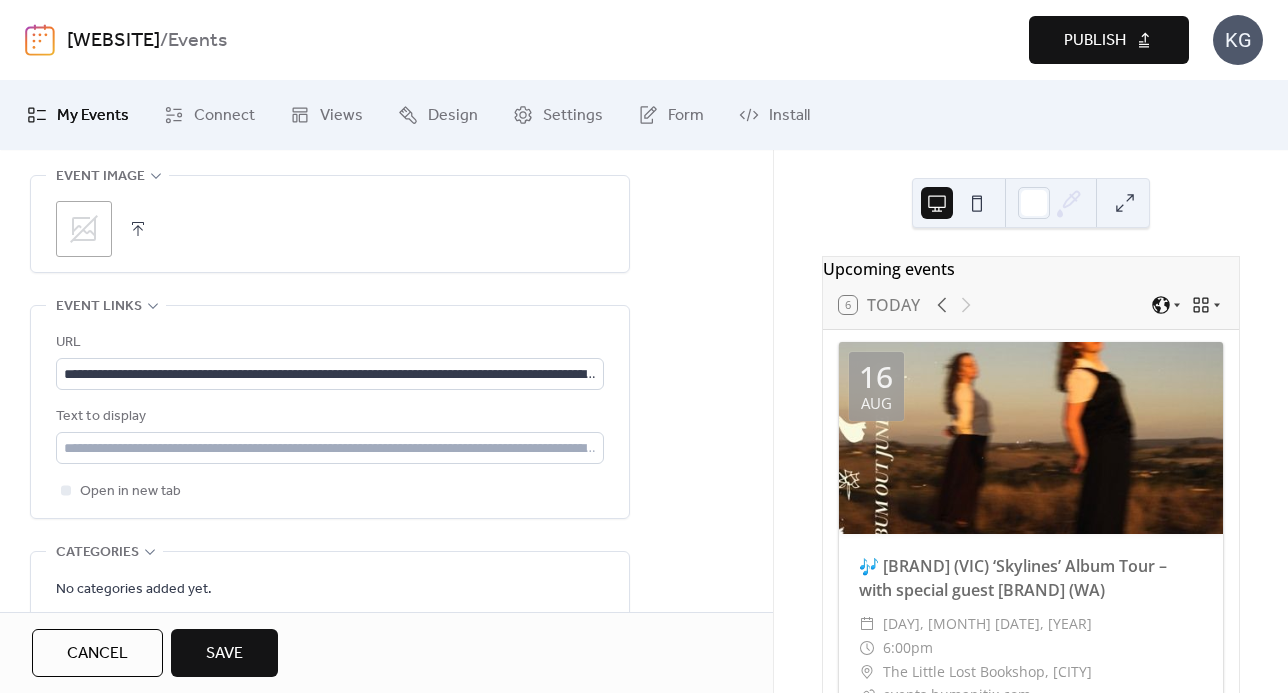 scroll, scrollTop: 997, scrollLeft: 0, axis: vertical 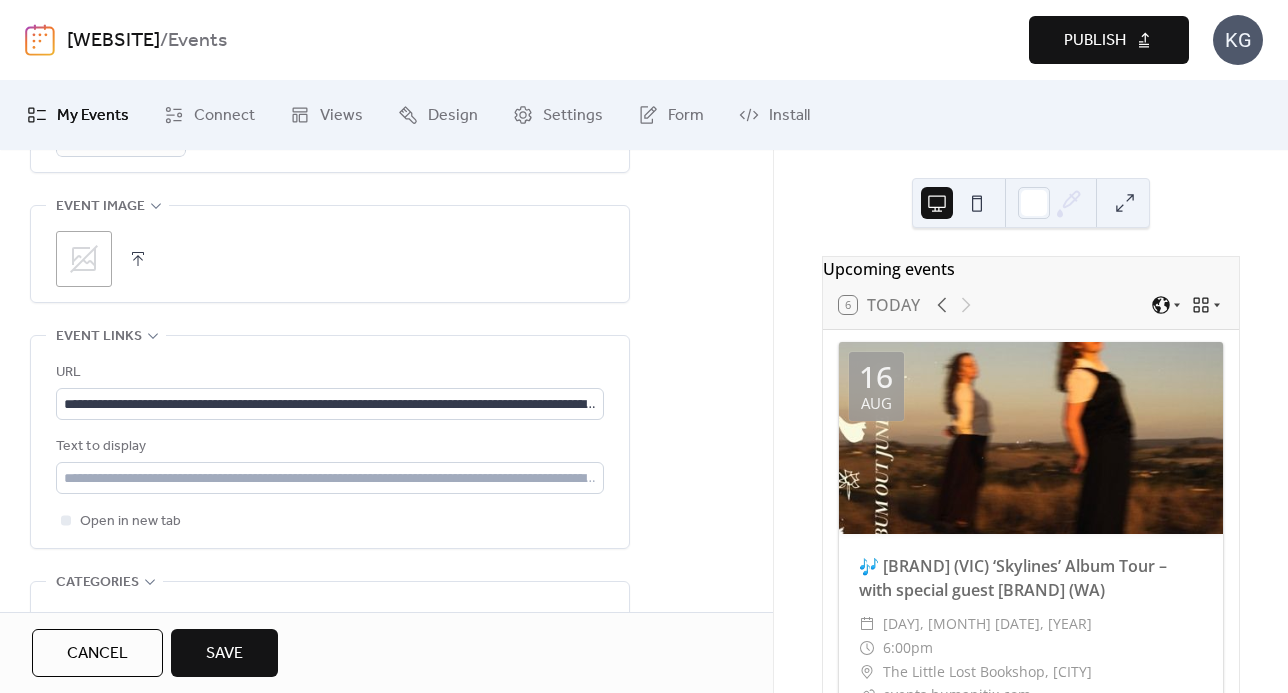 click 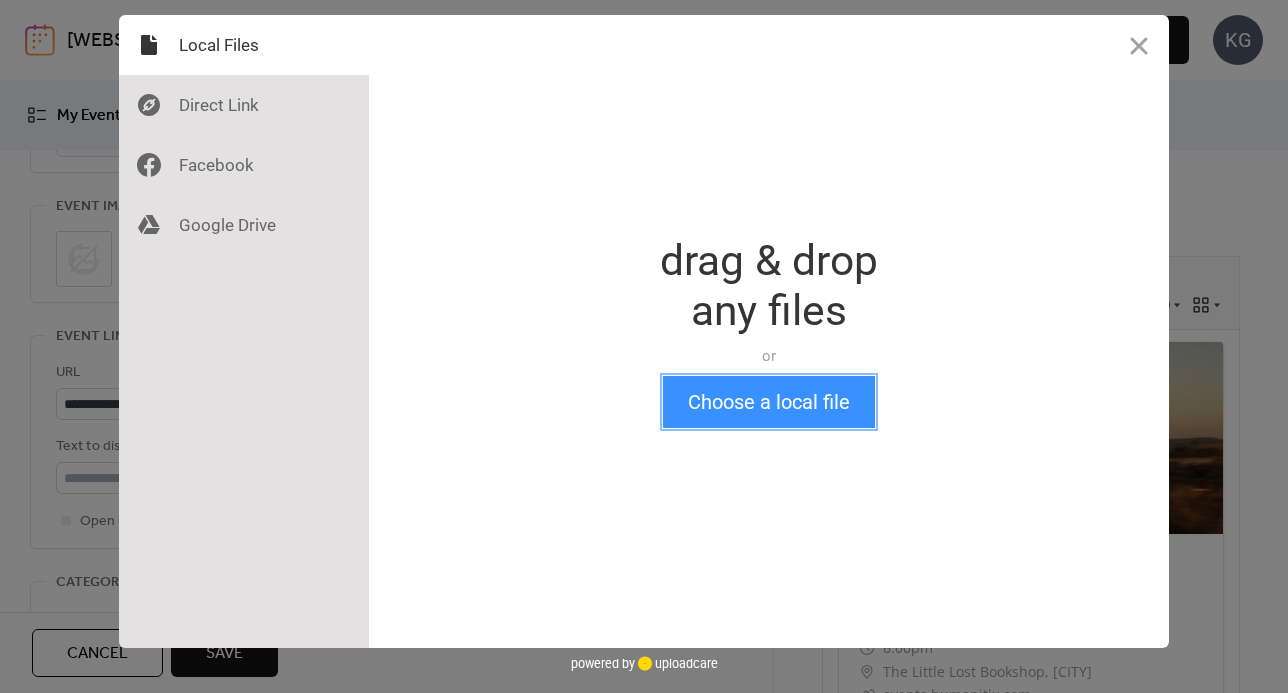 click on "Choose a local file" at bounding box center (769, 402) 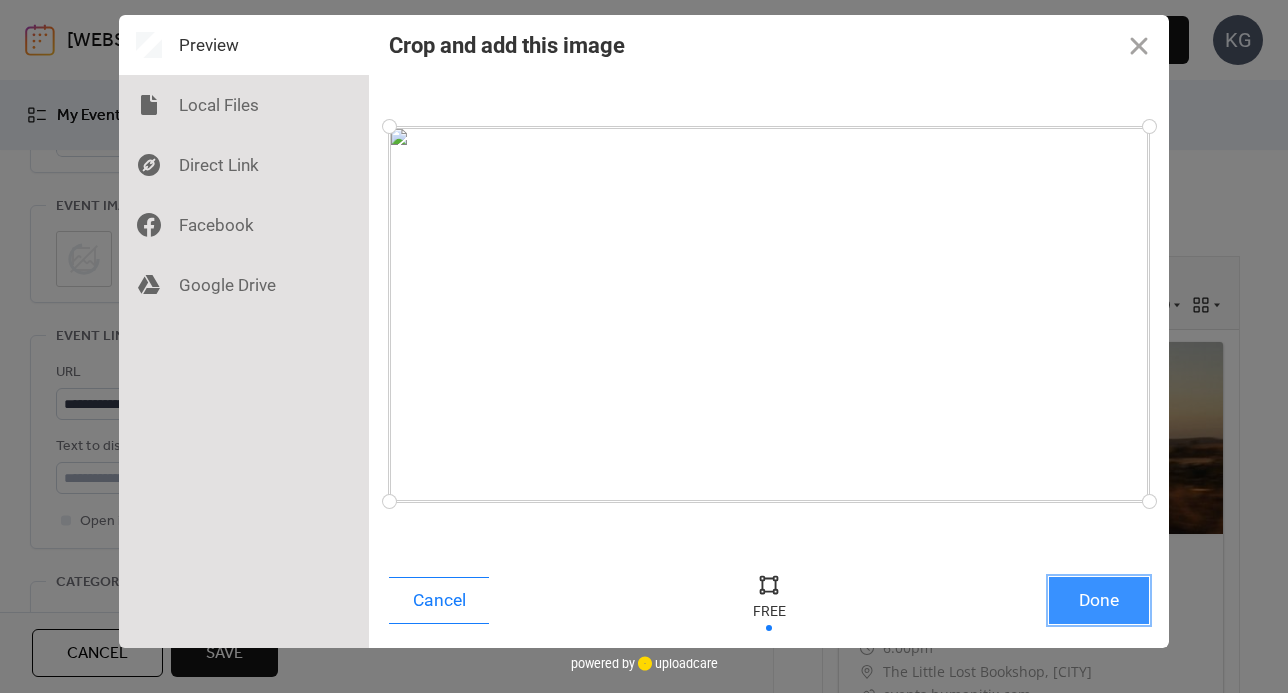 click on "Done" at bounding box center [1099, 600] 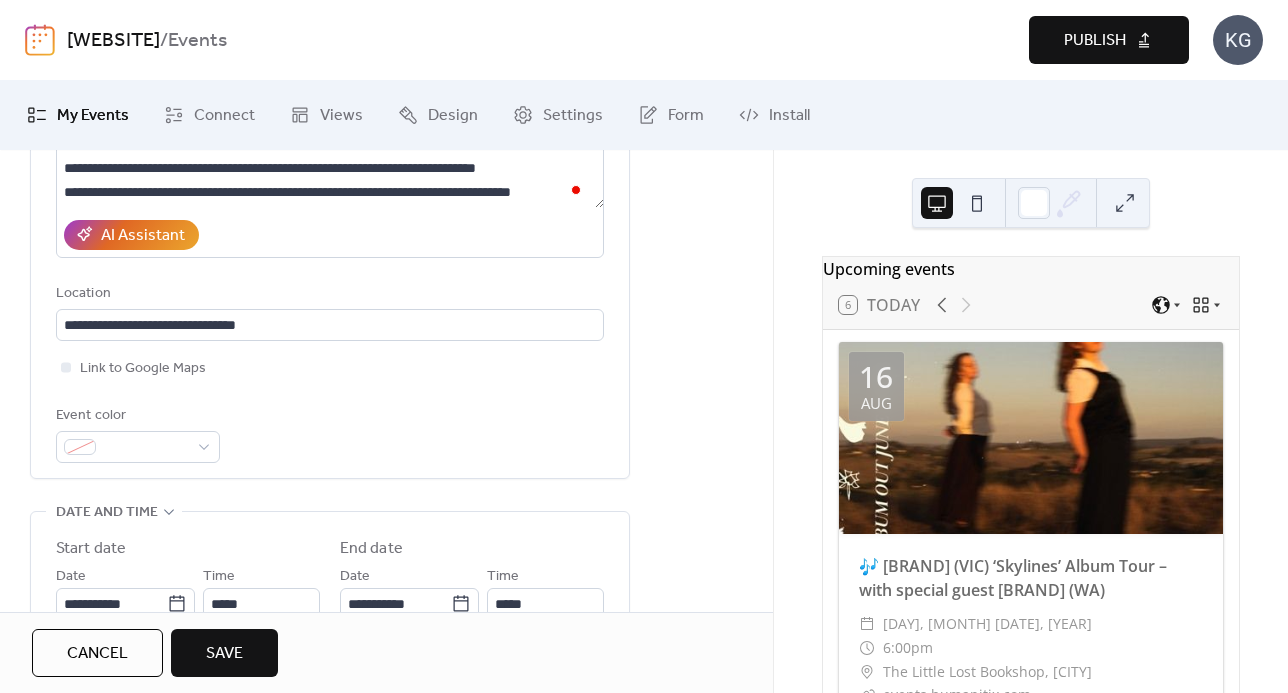 scroll, scrollTop: 0, scrollLeft: 0, axis: both 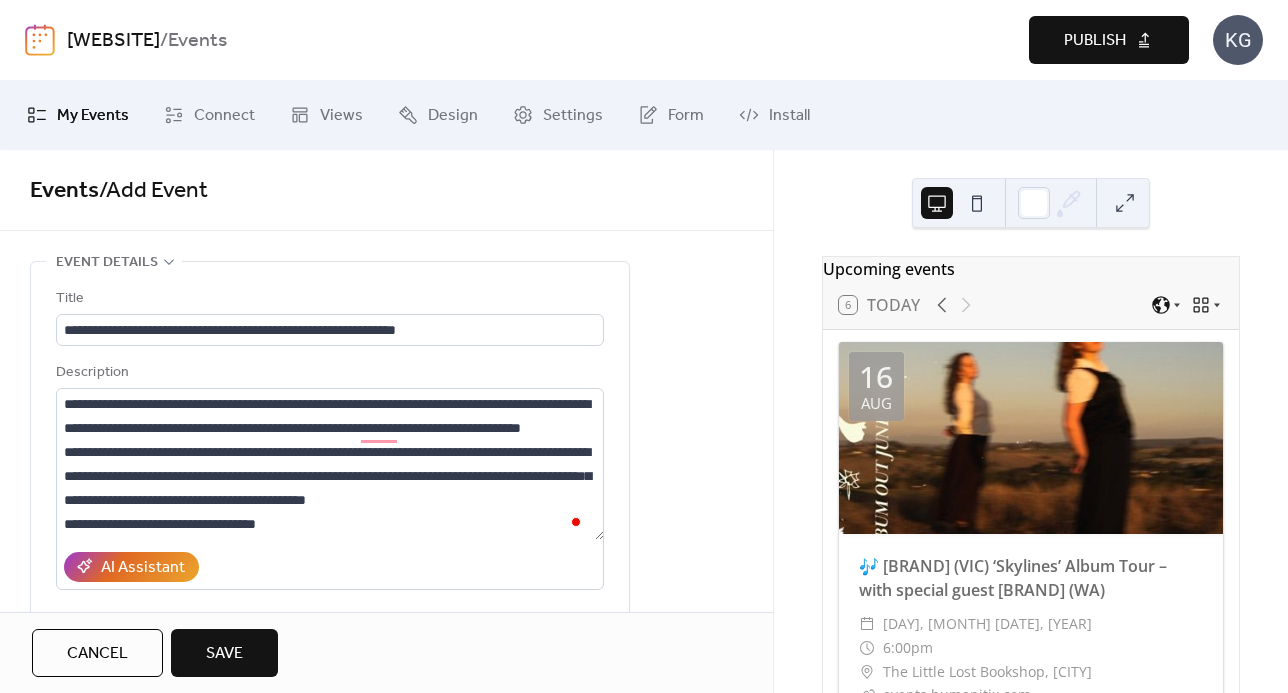 click on "Save" at bounding box center [224, 653] 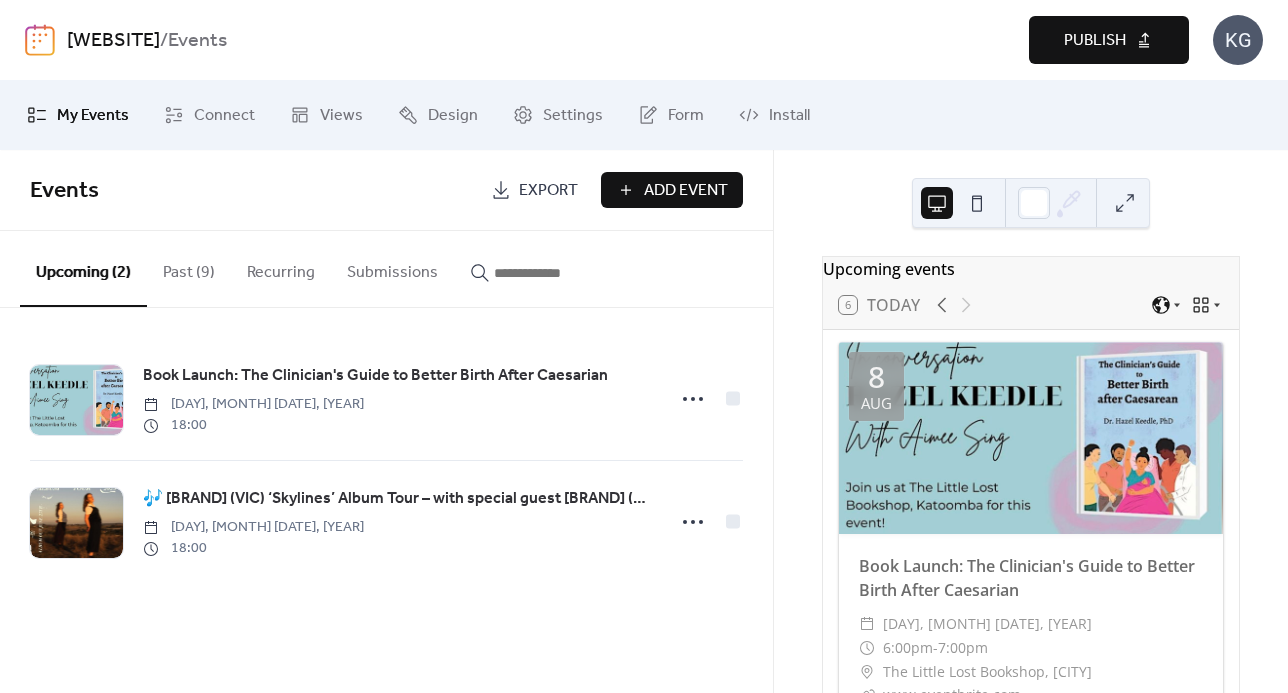 click on "Publish" at bounding box center (1109, 40) 